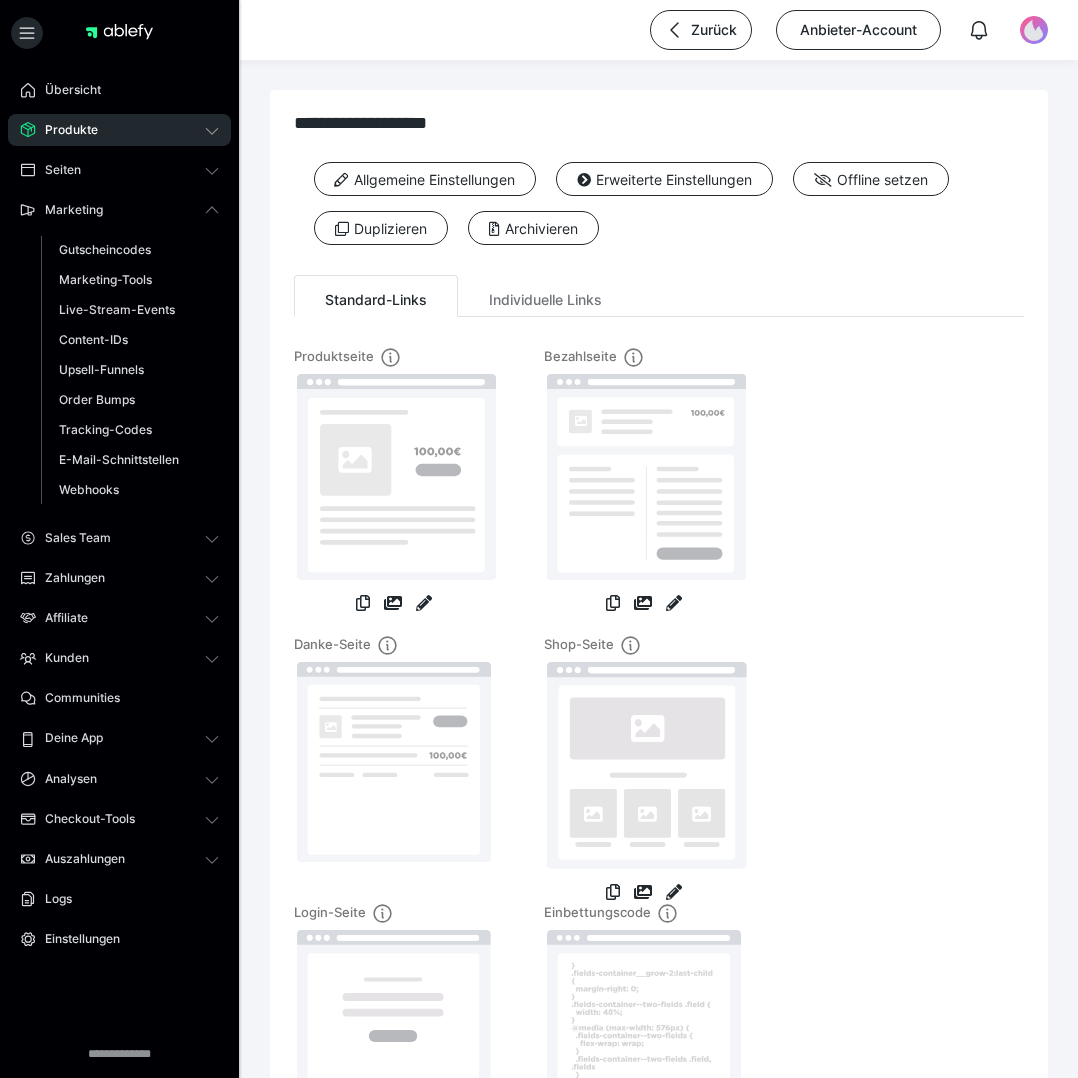 scroll, scrollTop: 0, scrollLeft: 0, axis: both 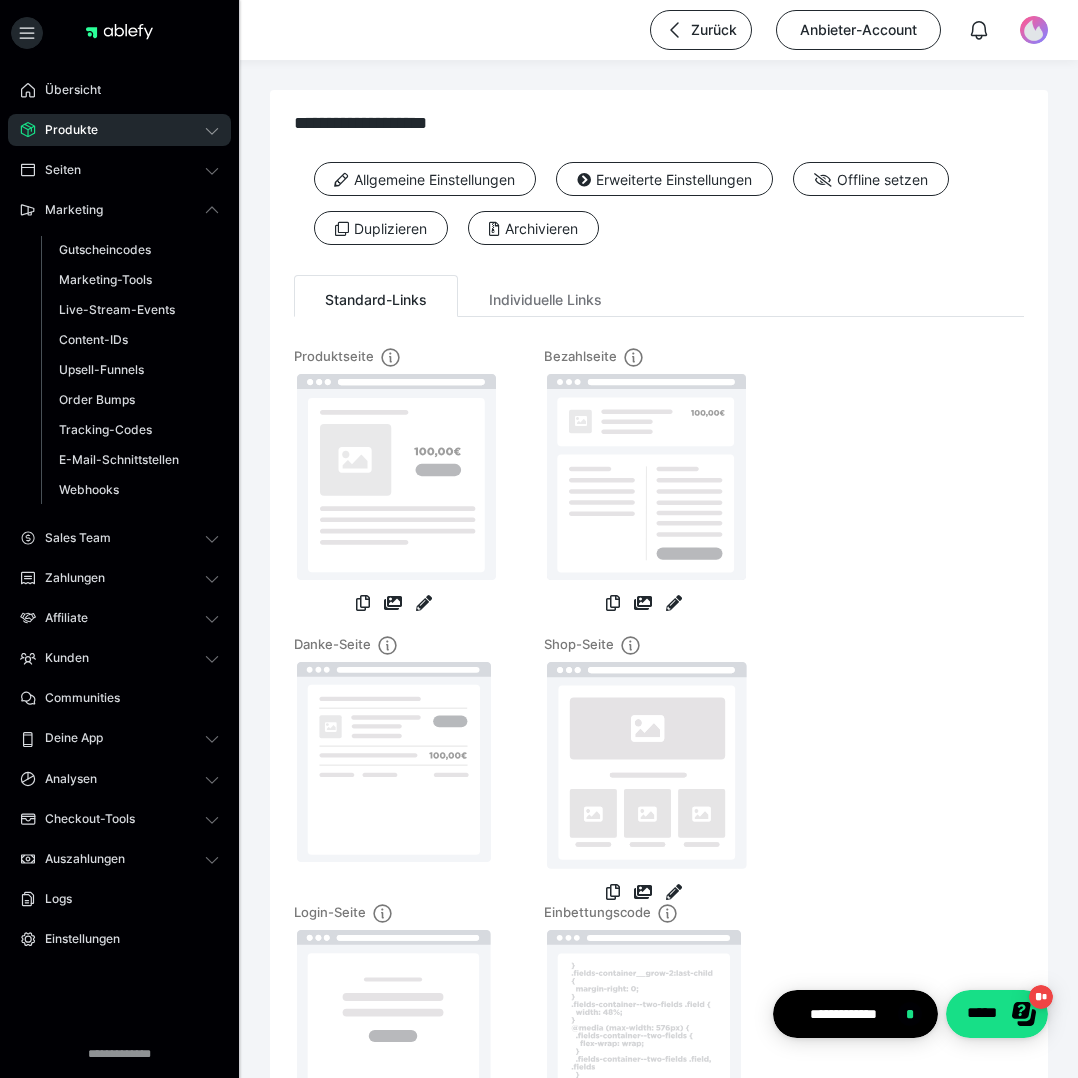 click on "Übersicht" at bounding box center (119, 90) 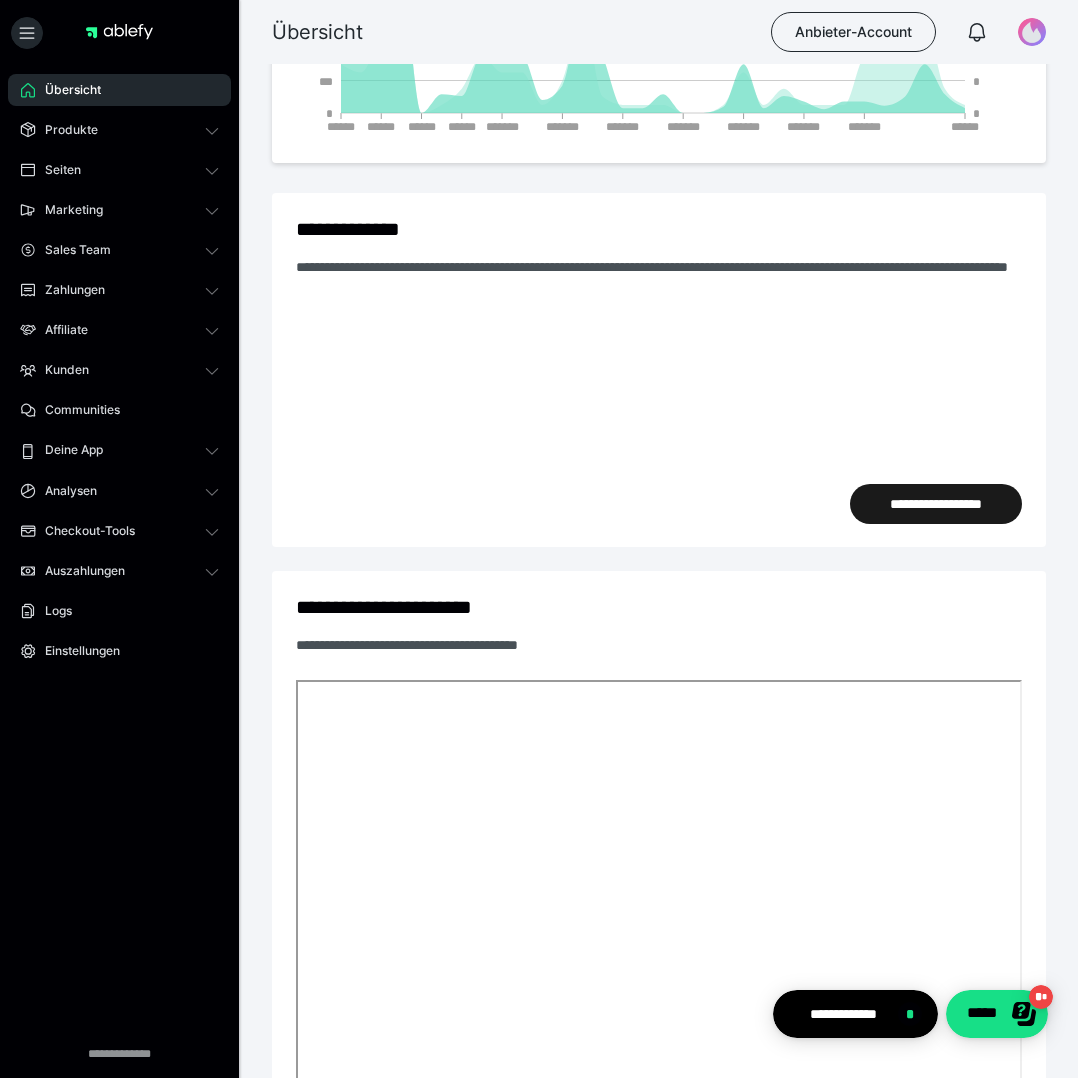 scroll, scrollTop: 683, scrollLeft: 0, axis: vertical 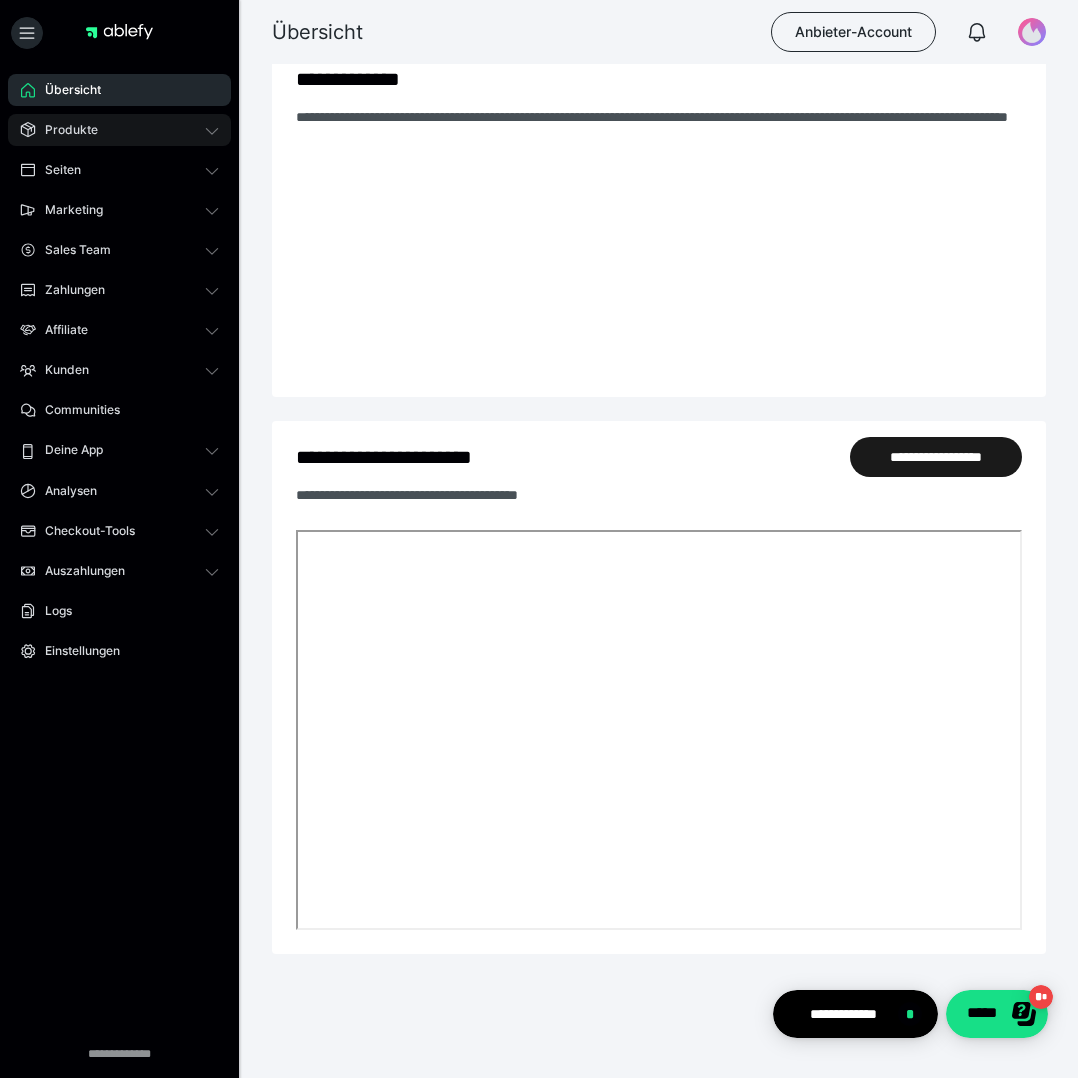click on "Produkte" at bounding box center (119, 130) 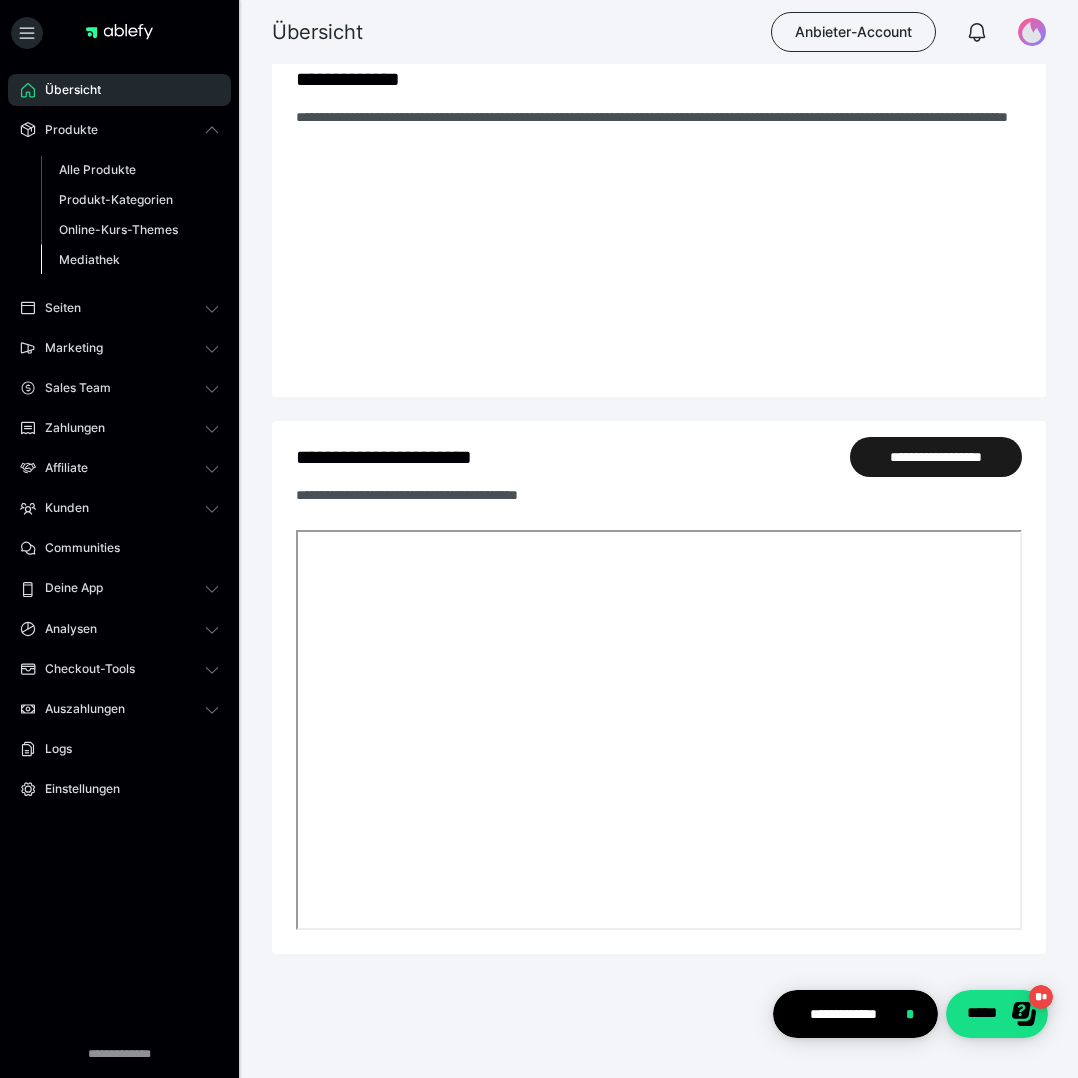 click on "Mediathek" at bounding box center [89, 259] 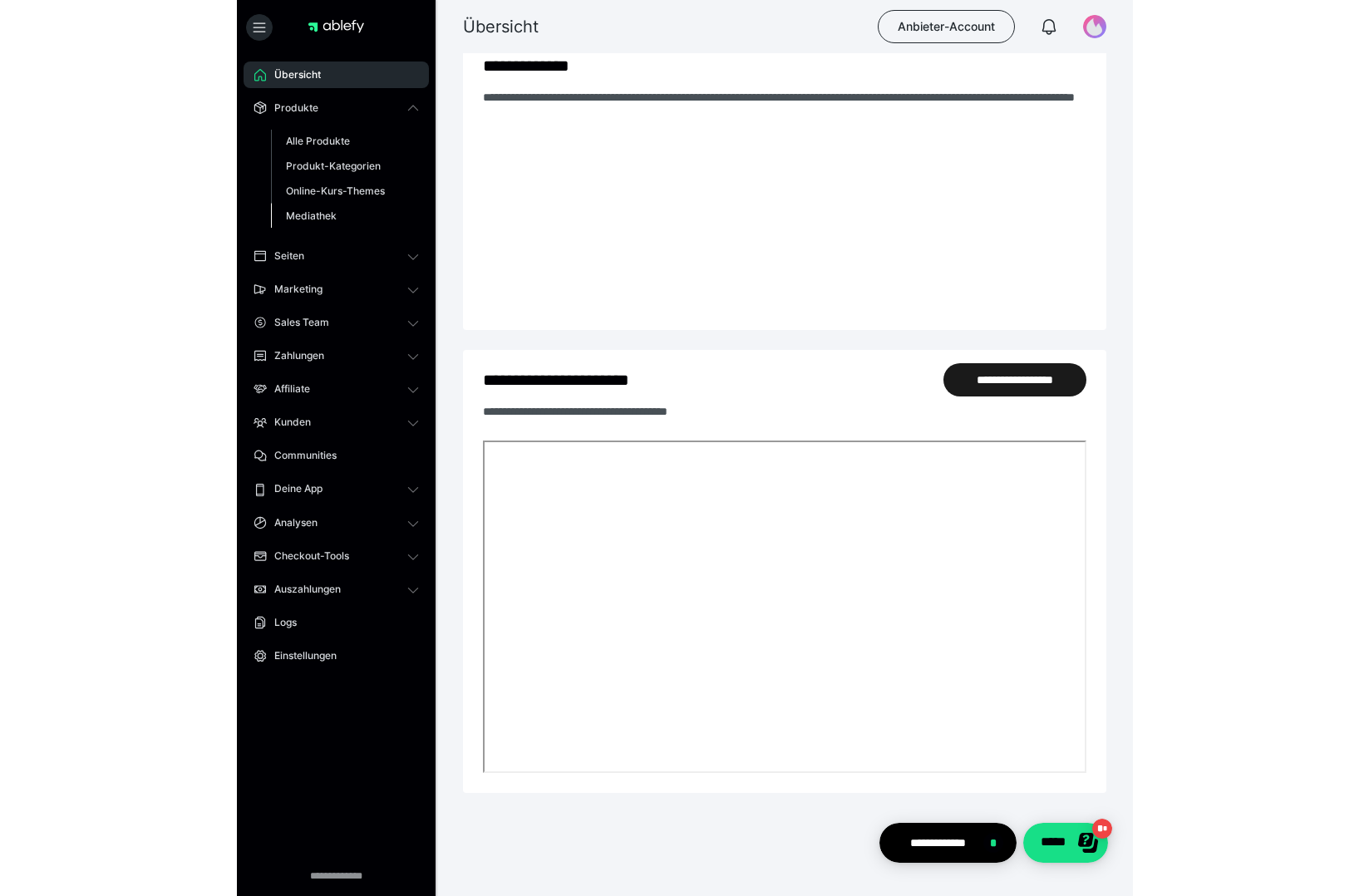 scroll, scrollTop: 0, scrollLeft: 0, axis: both 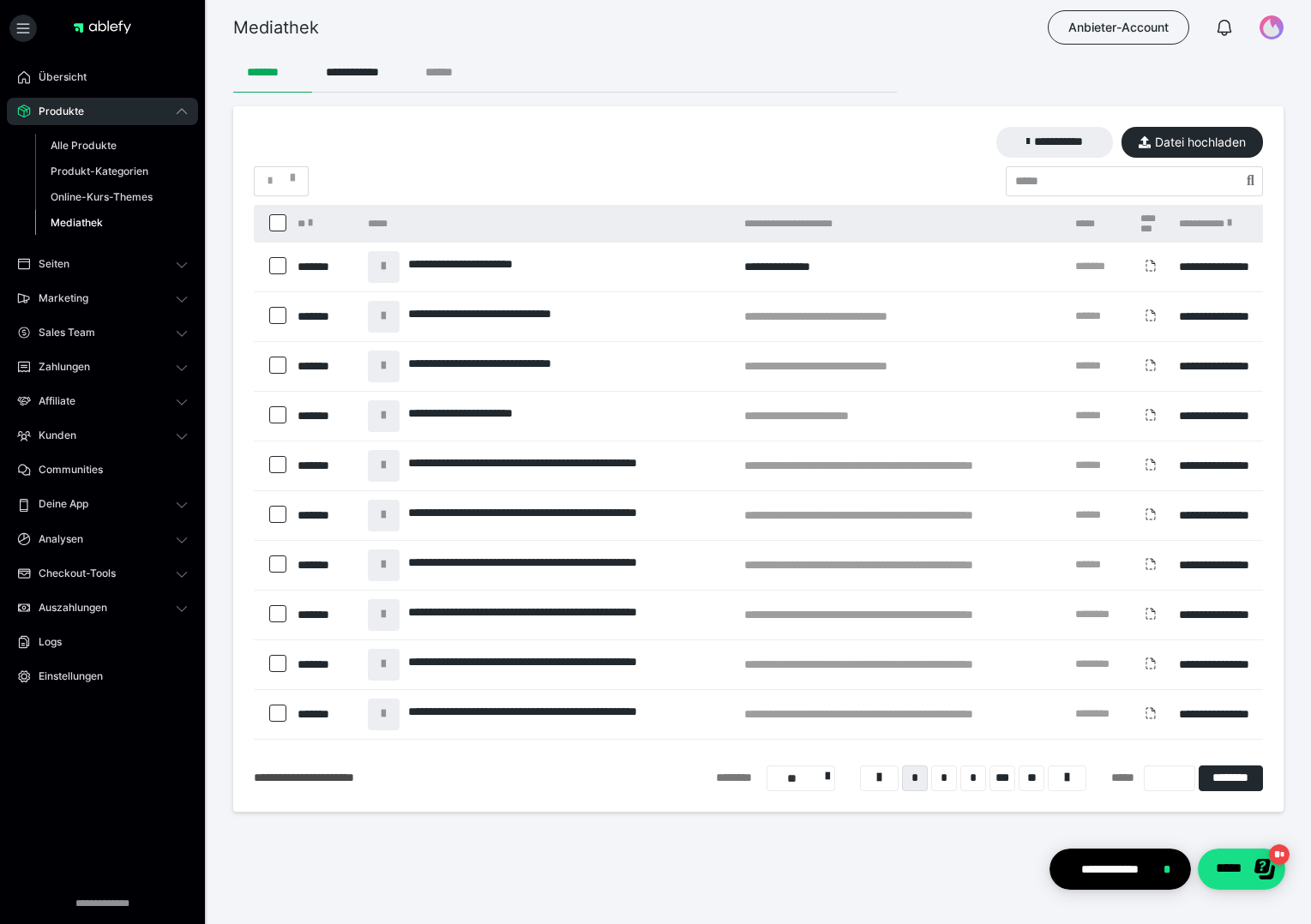 click on "******" at bounding box center (446, 72) 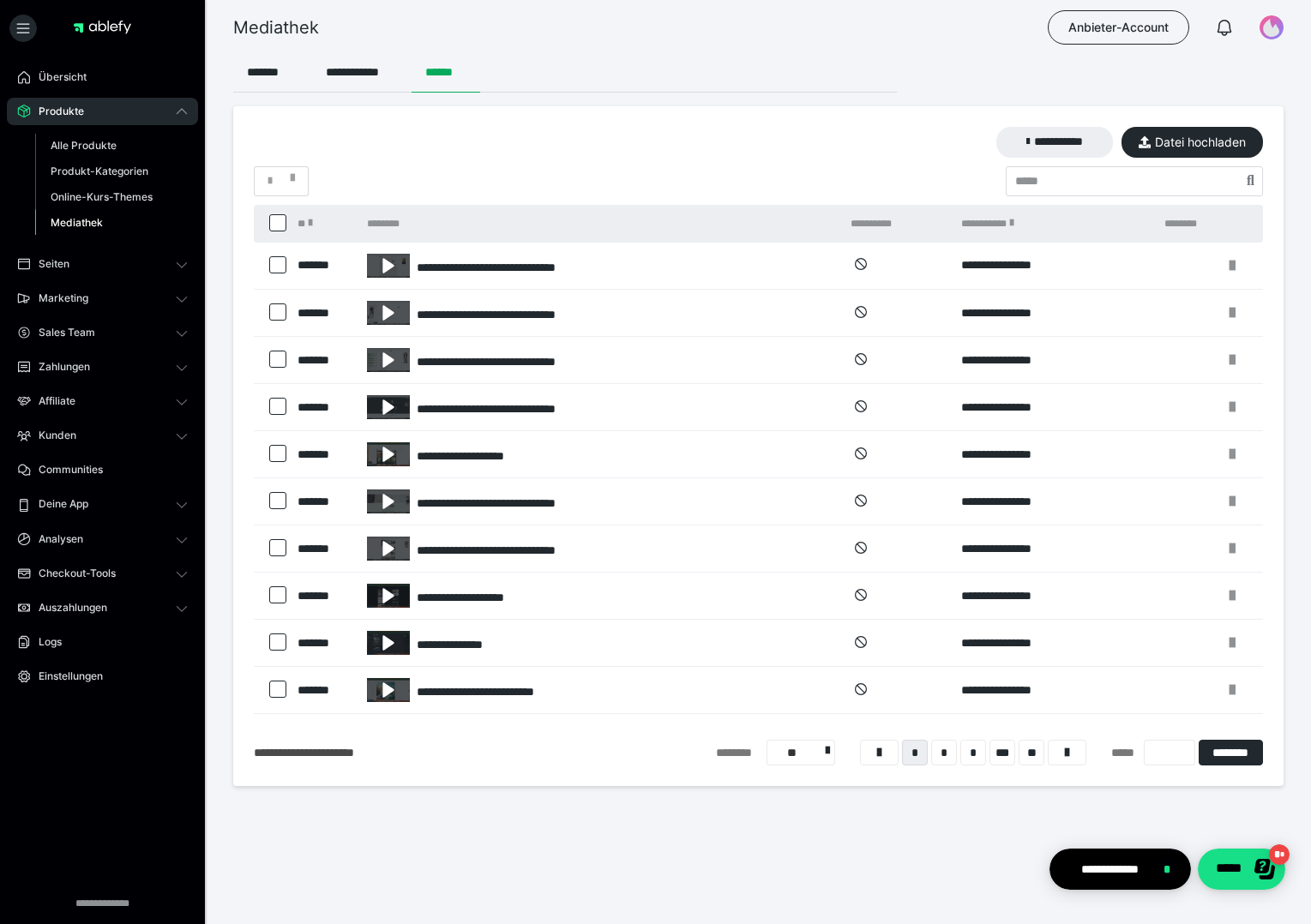 click at bounding box center (278, 223) 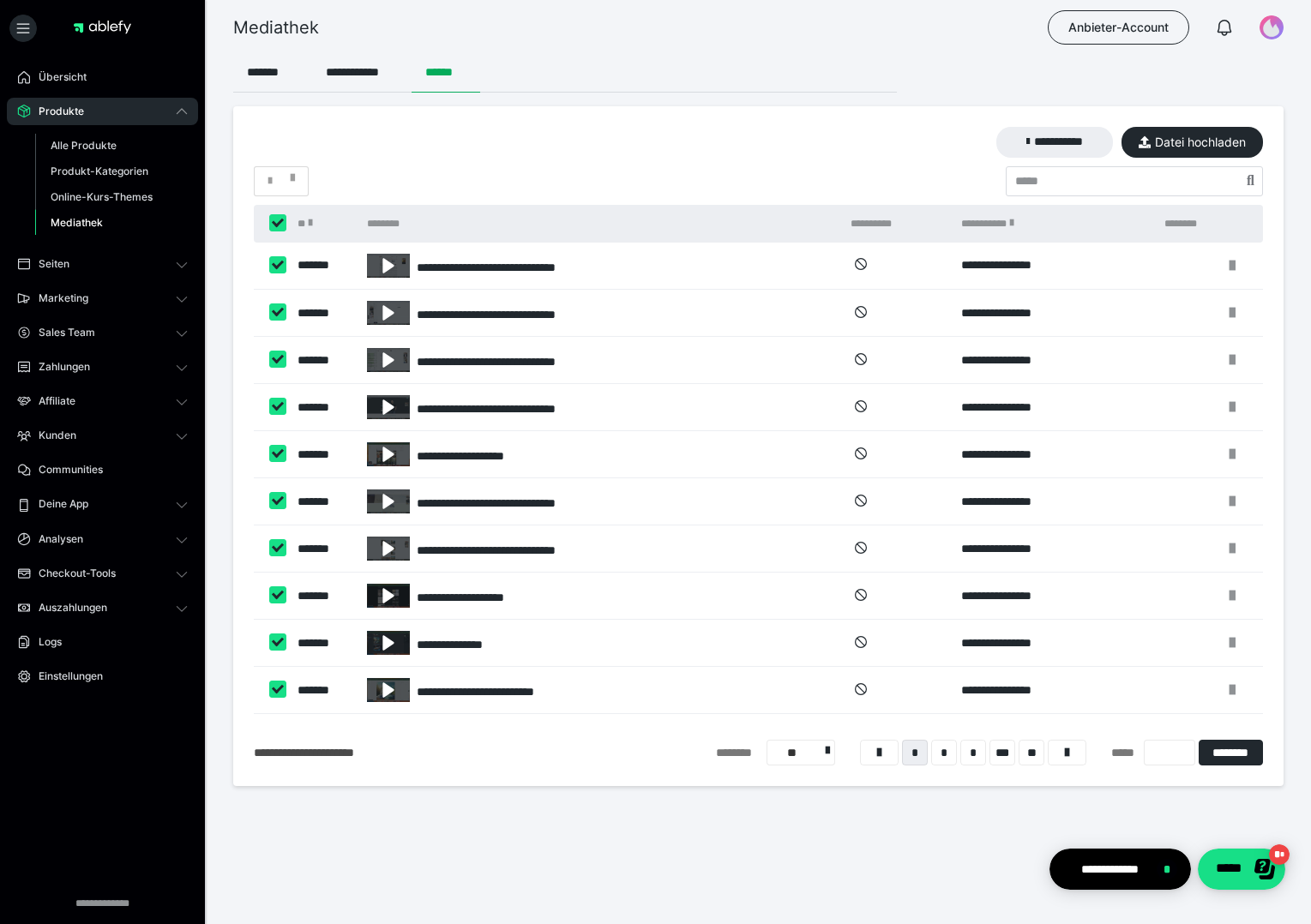 checkbox on "****" 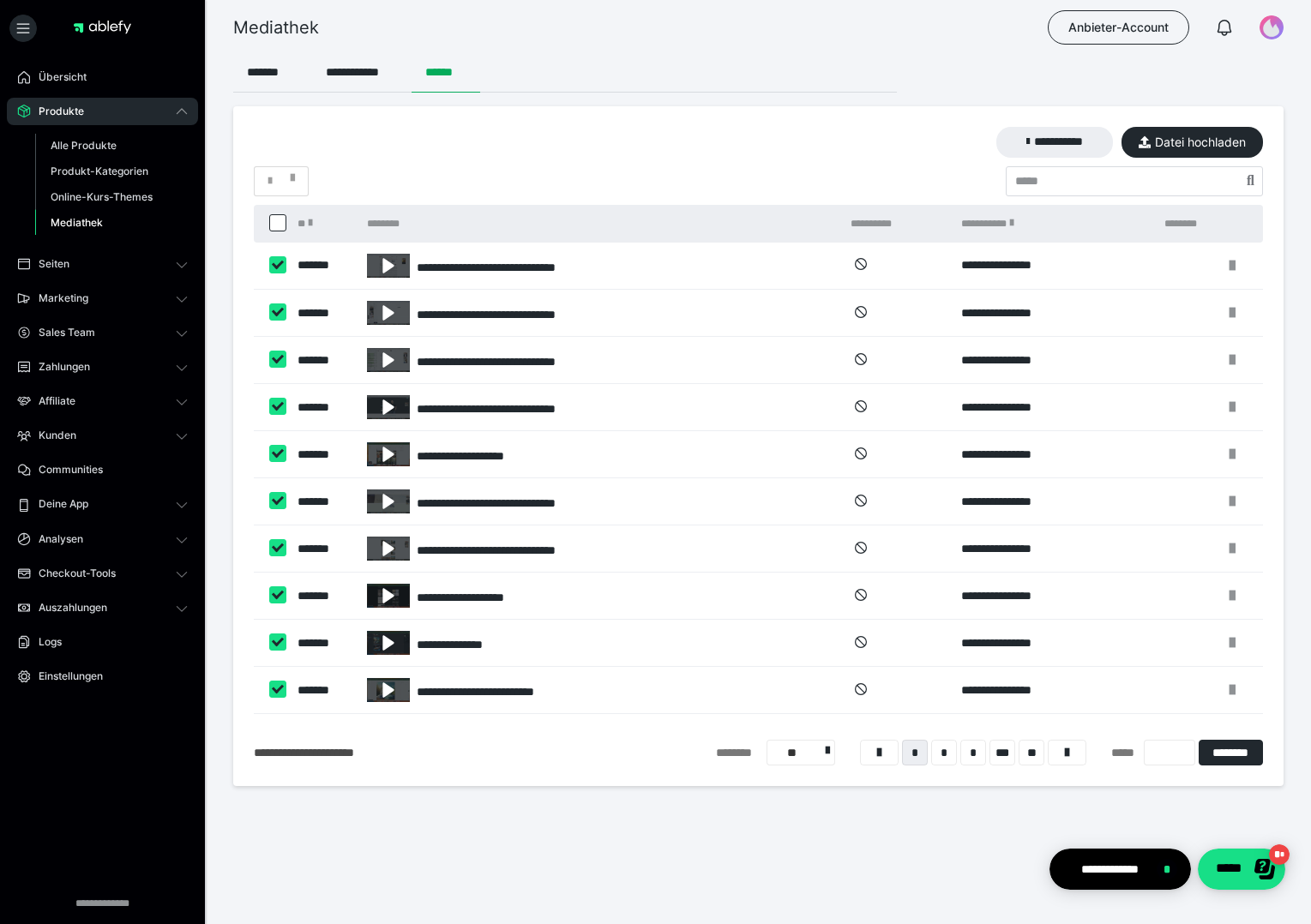 checkbox on "****" 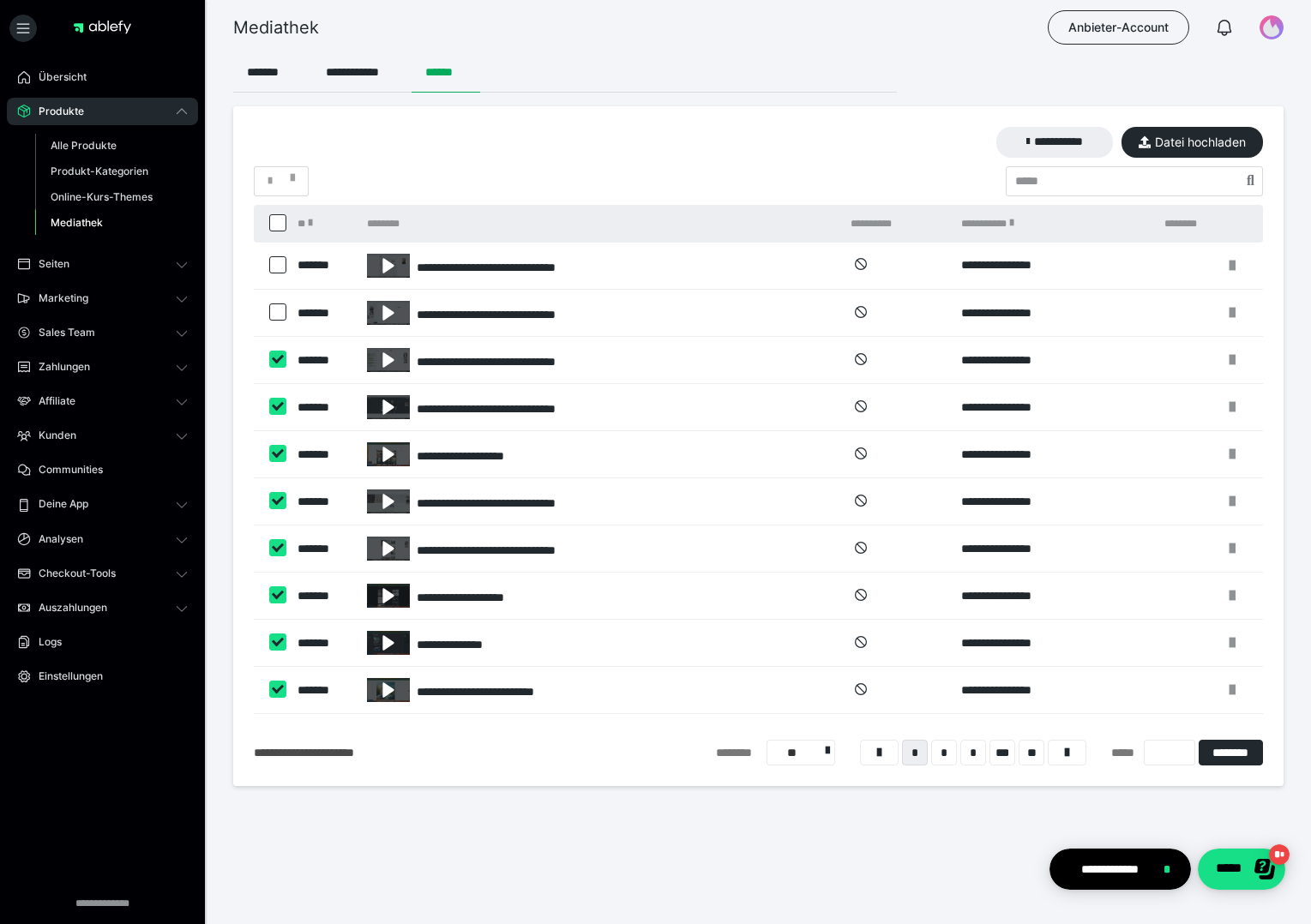 checkbox on "****" 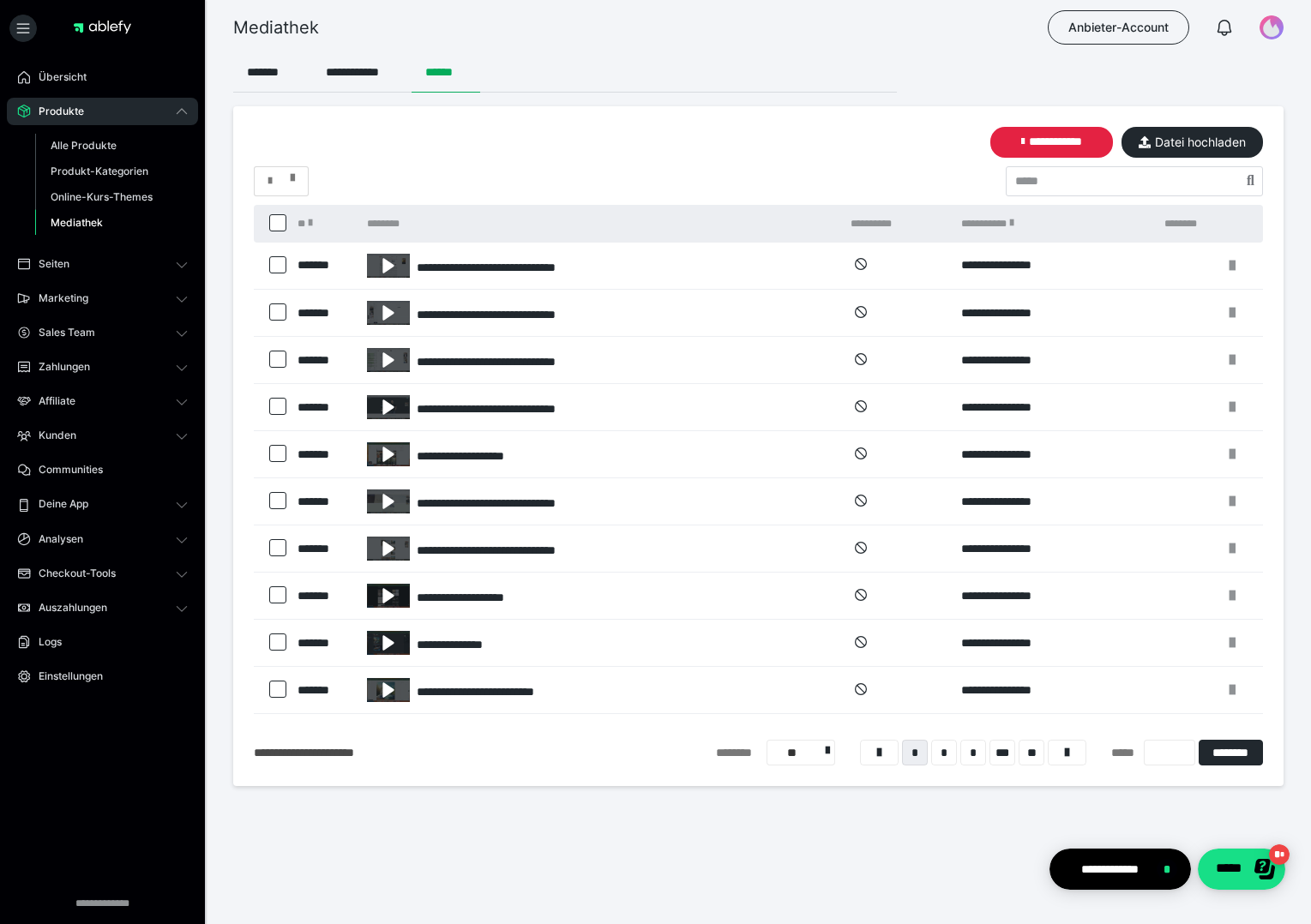 click at bounding box center (292, 174) 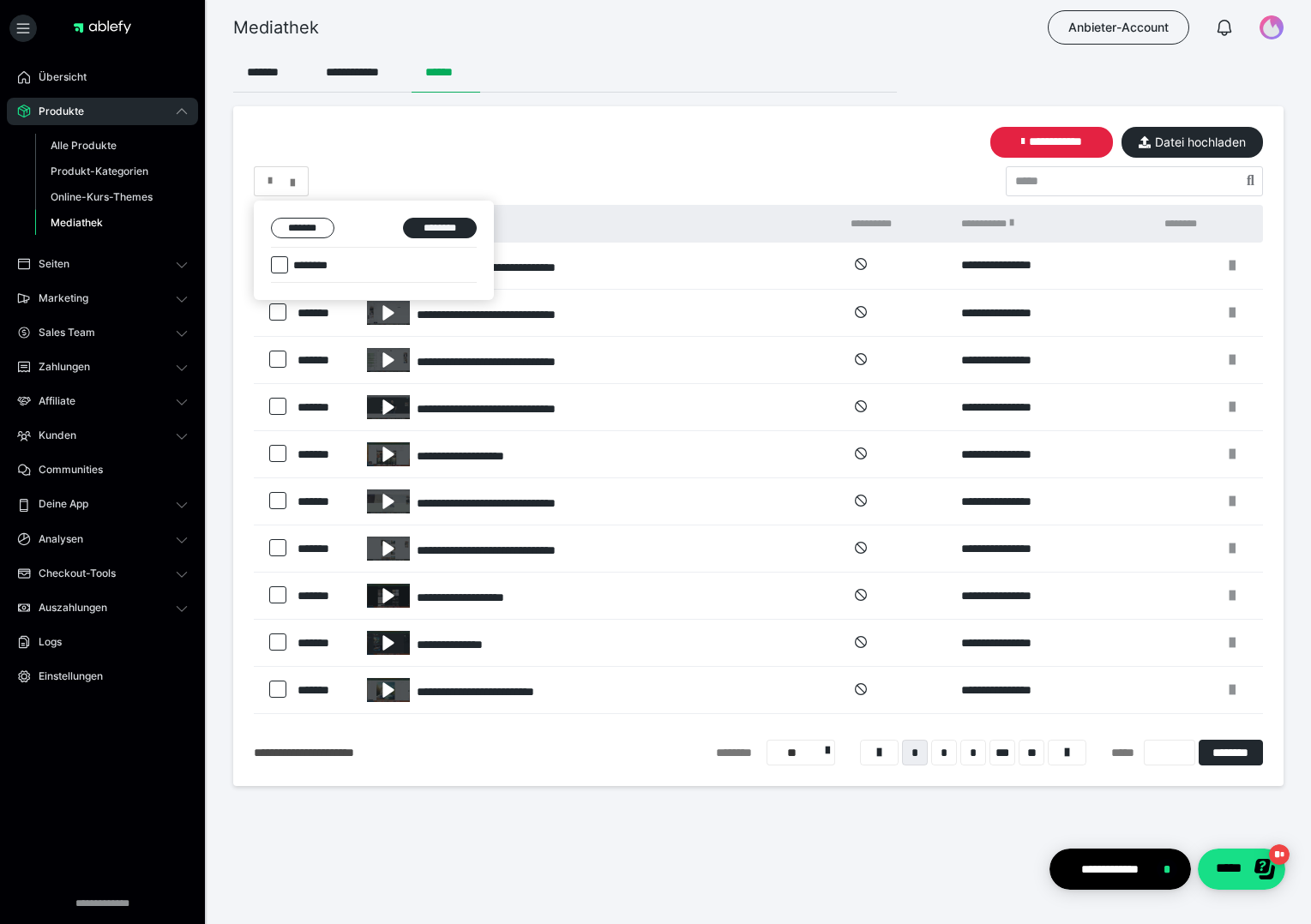 click at bounding box center (655, 462) 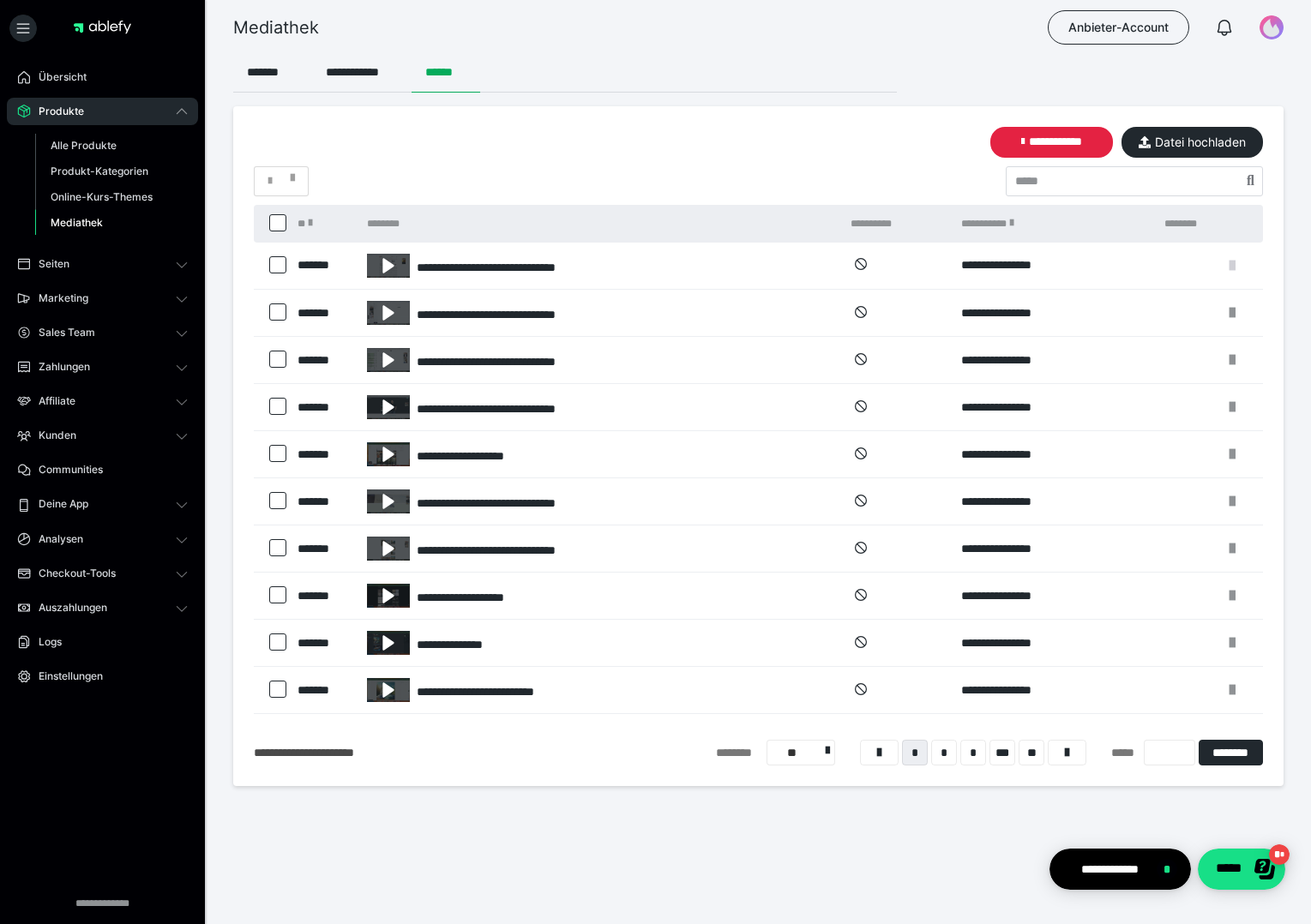 click at bounding box center (1232, 266) 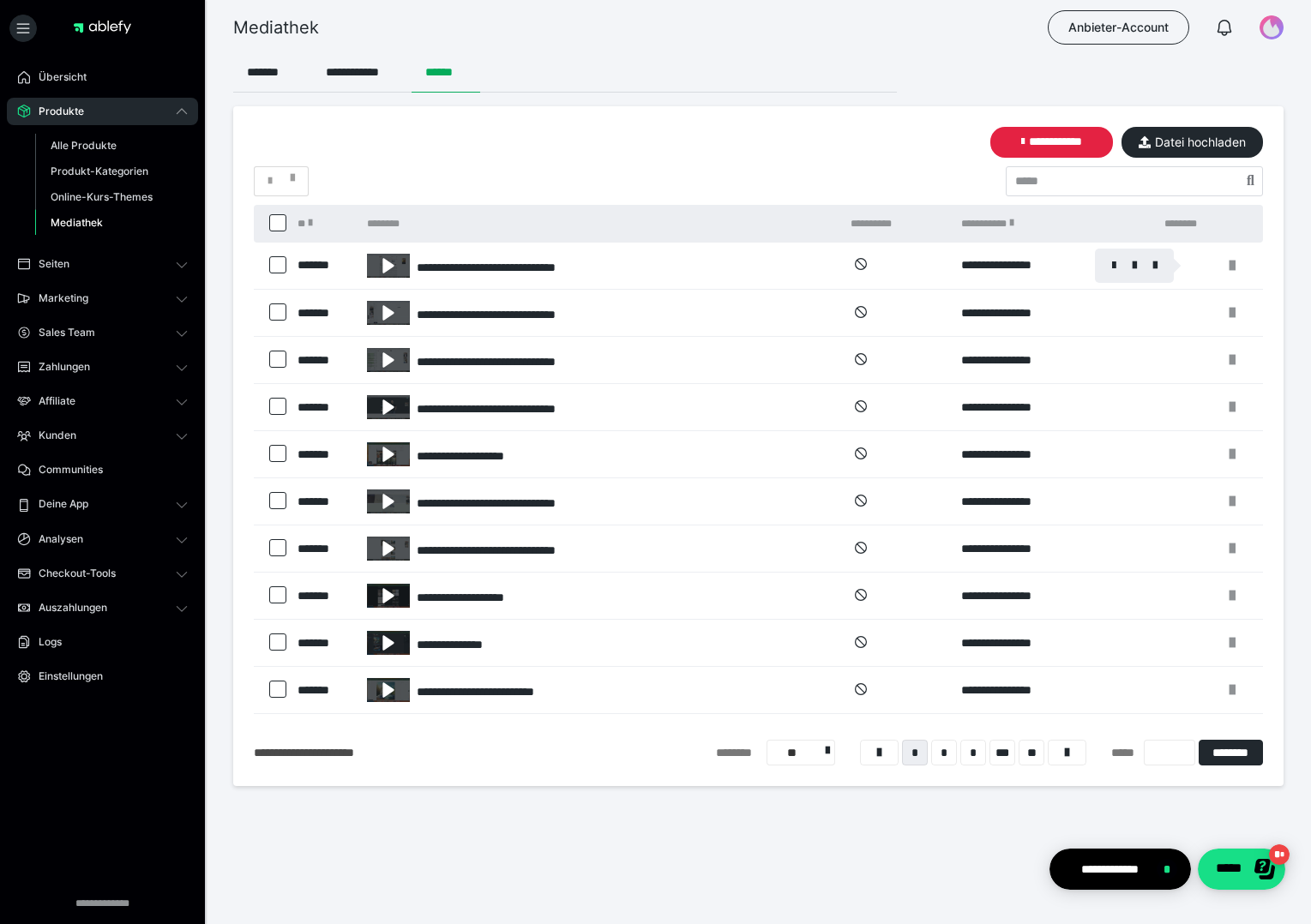 click at bounding box center [655, 462] 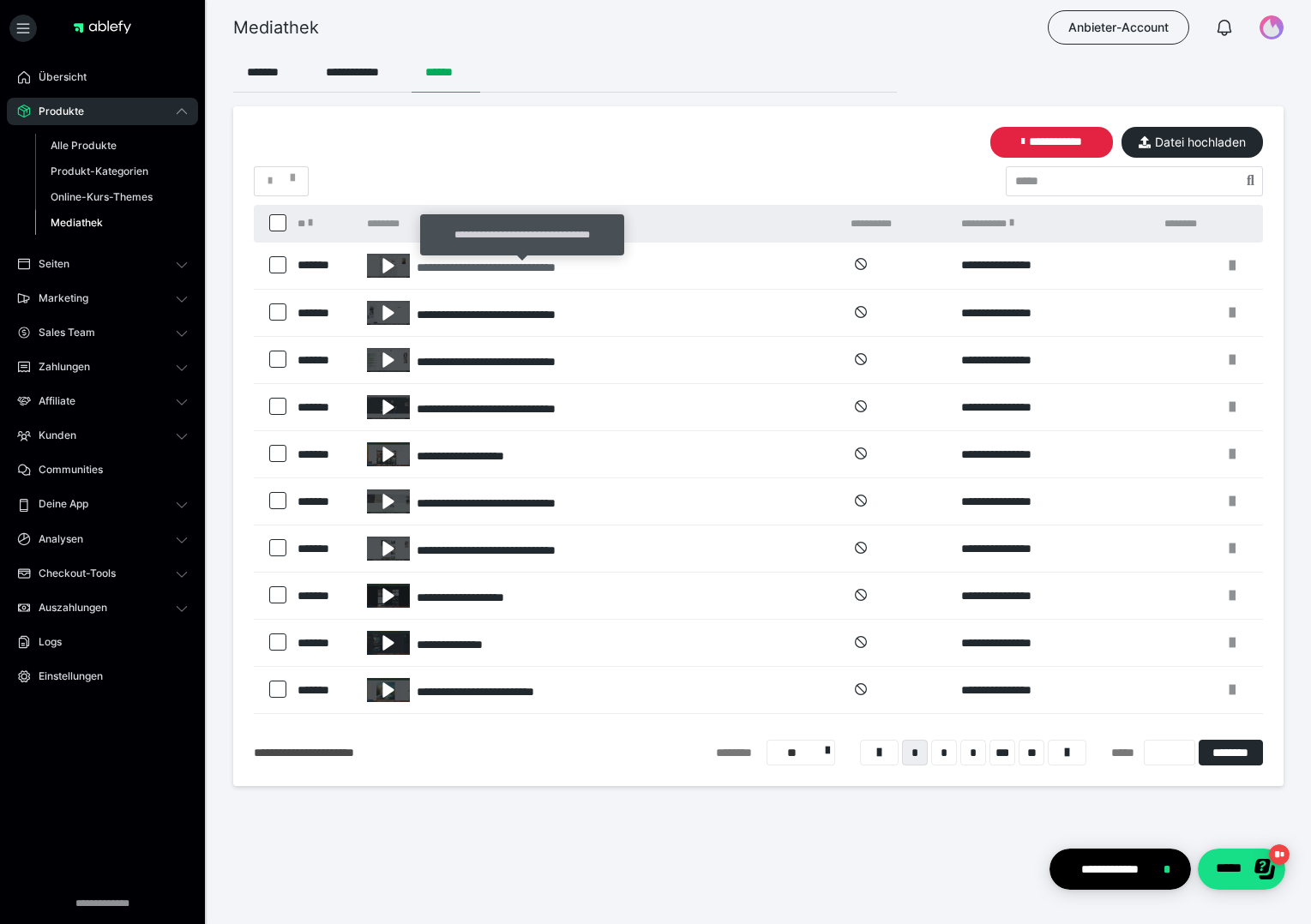click on "**********" at bounding box center (522, 267) 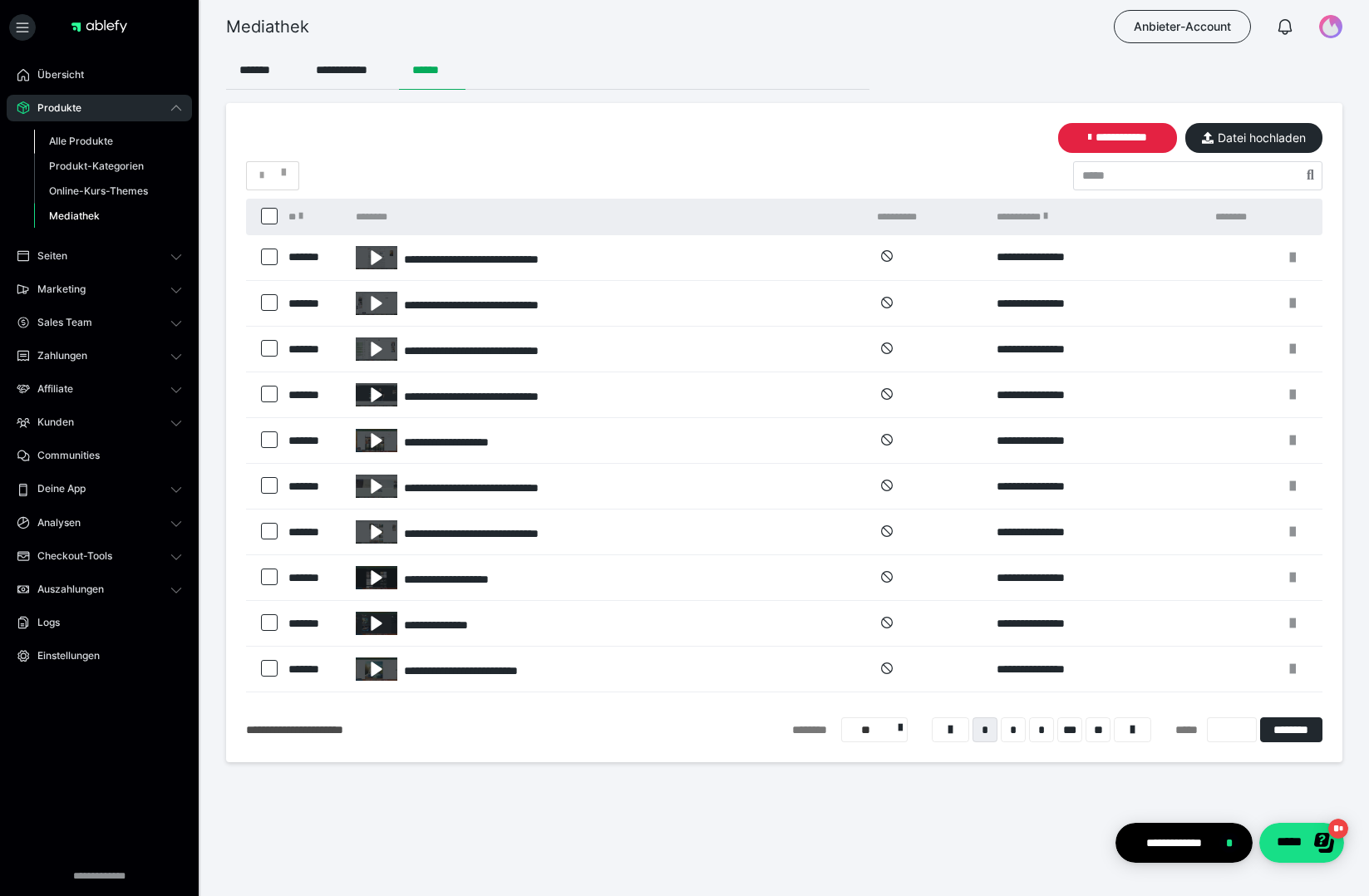 click on "Alle Produkte" at bounding box center [81, 140] 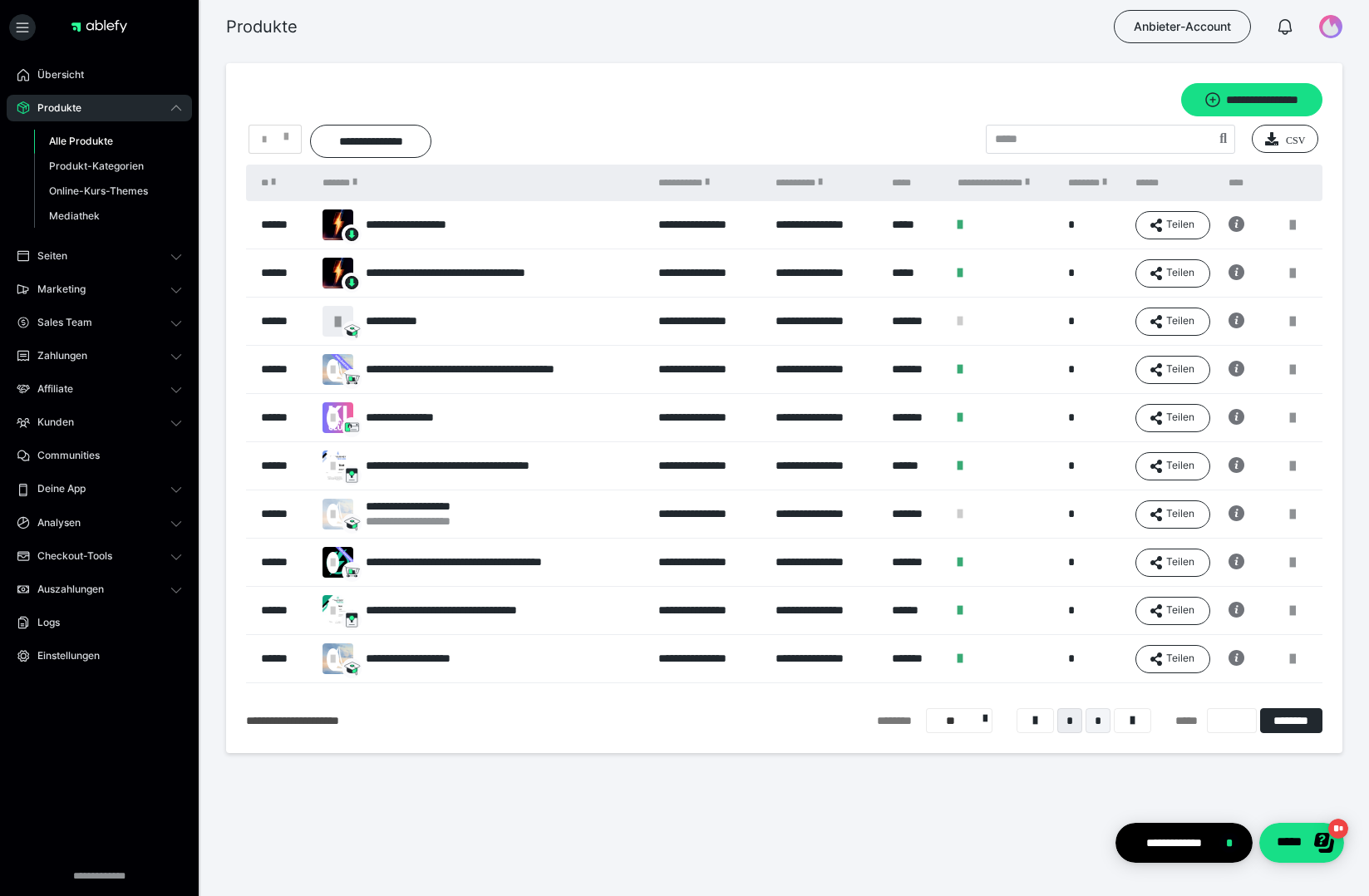click on "*" at bounding box center (1098, 721) 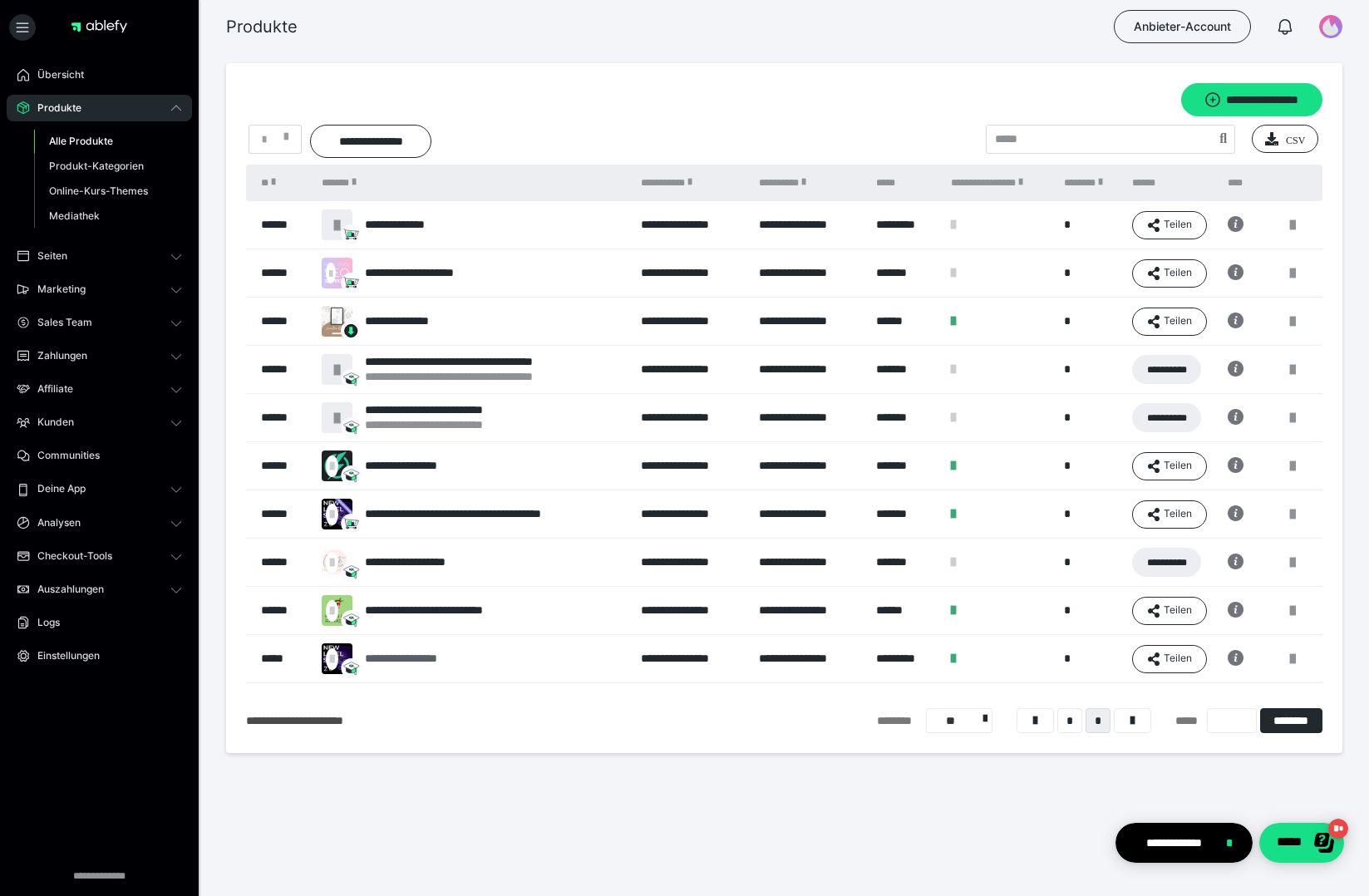 click on "**********" at bounding box center (417, 658) 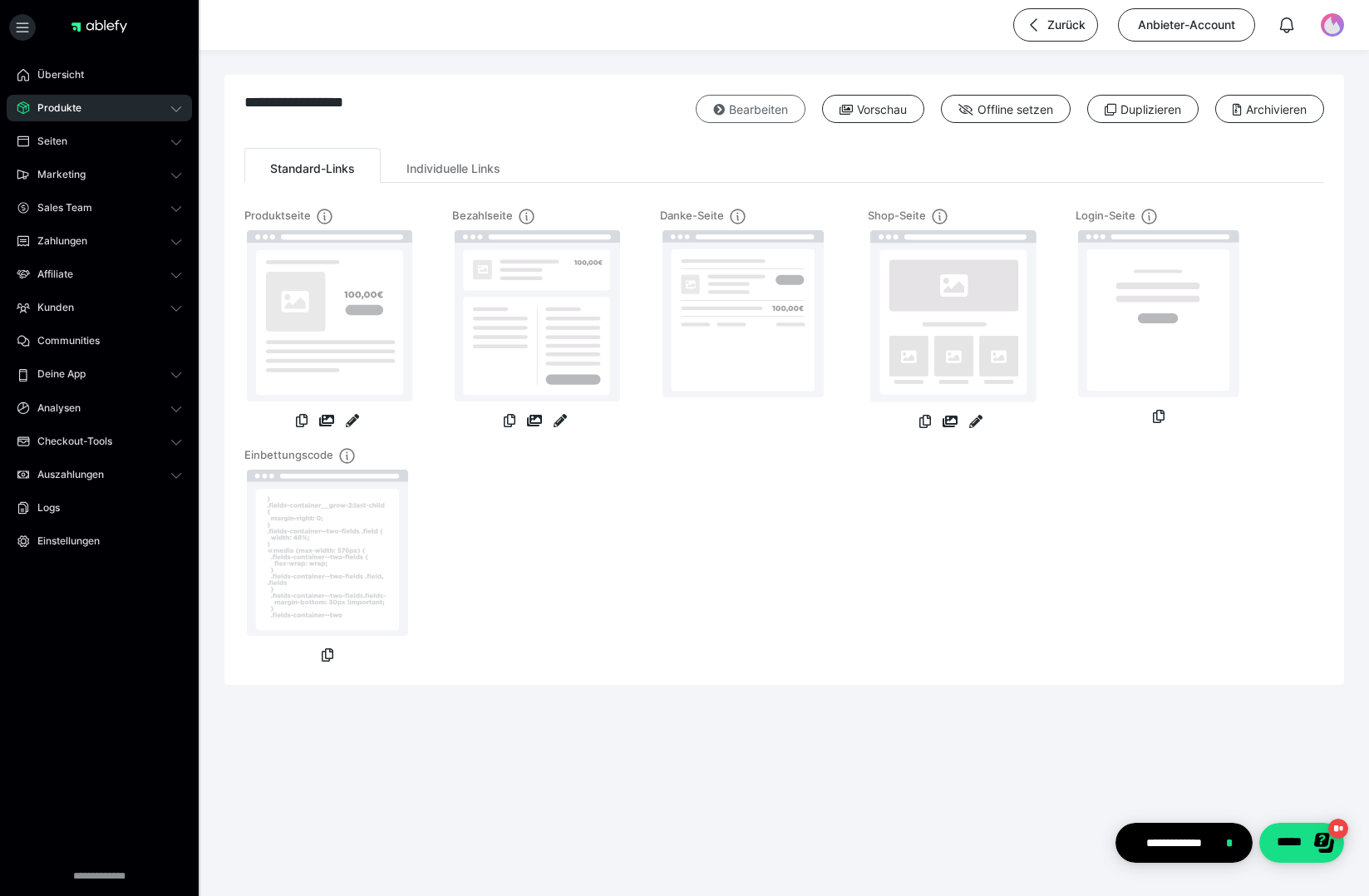 click on "Bearbeiten" at bounding box center [751, 109] 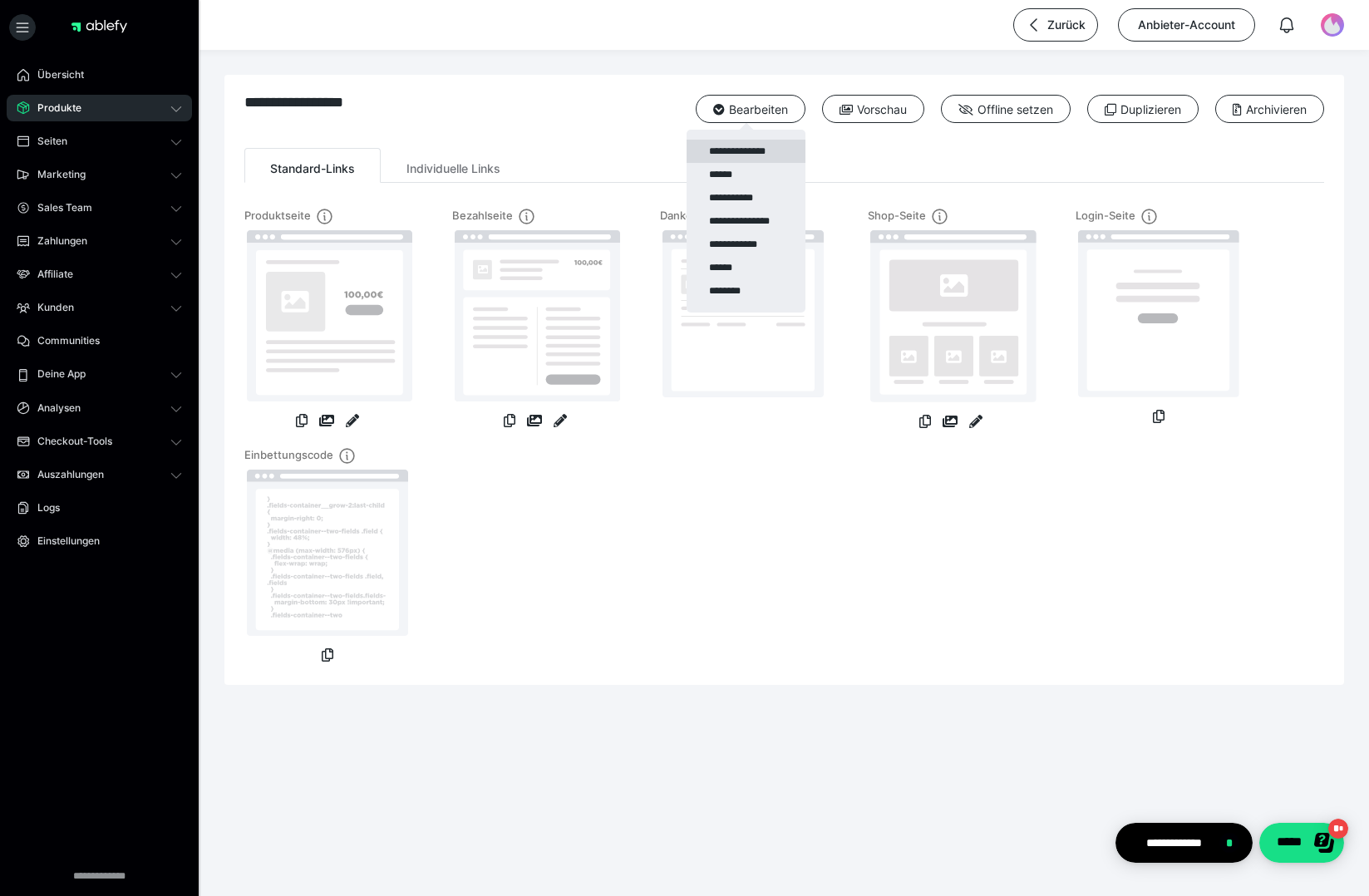click on "**********" at bounding box center (746, 151) 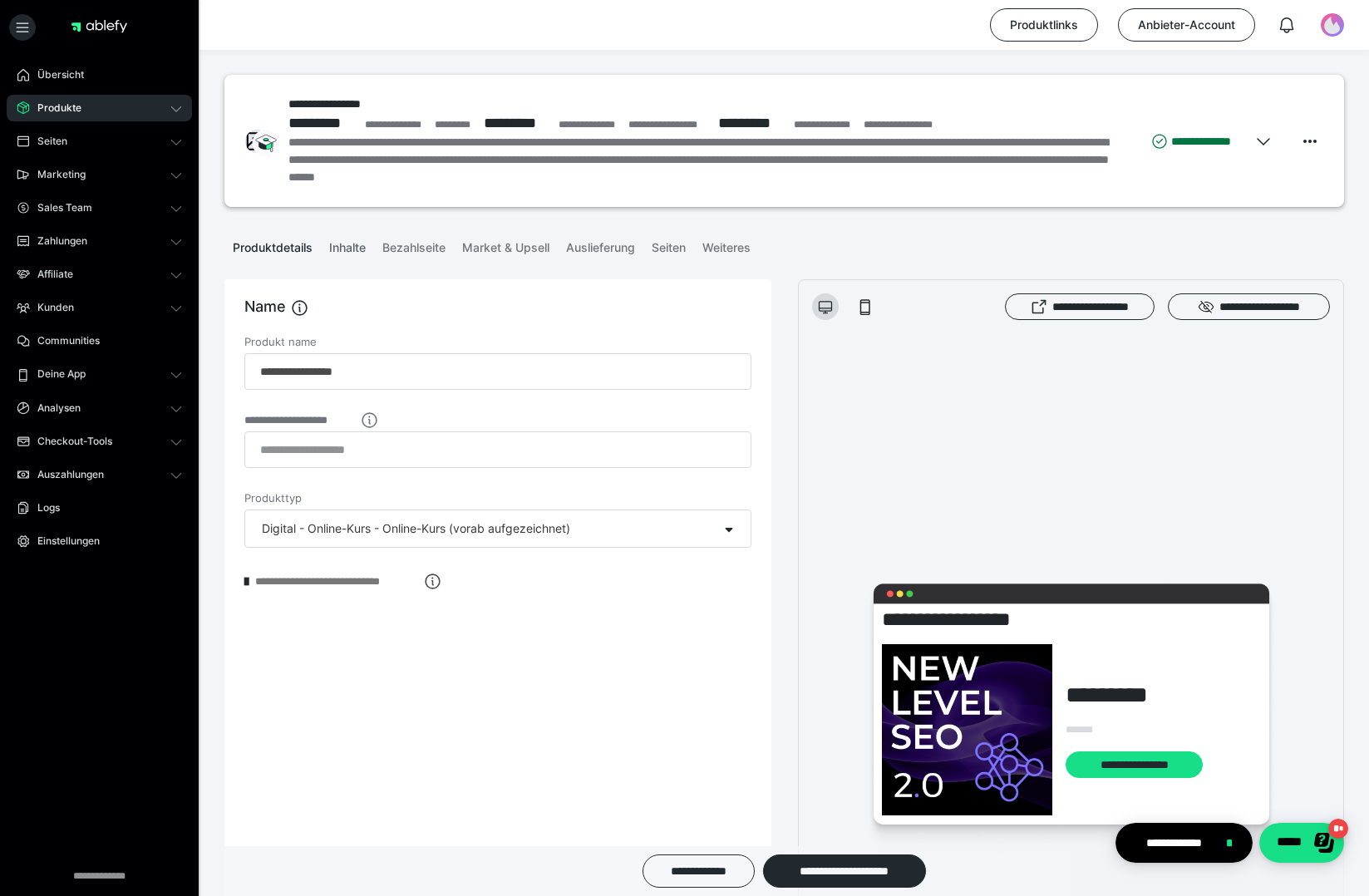 click on "Inhalte" at bounding box center [347, 244] 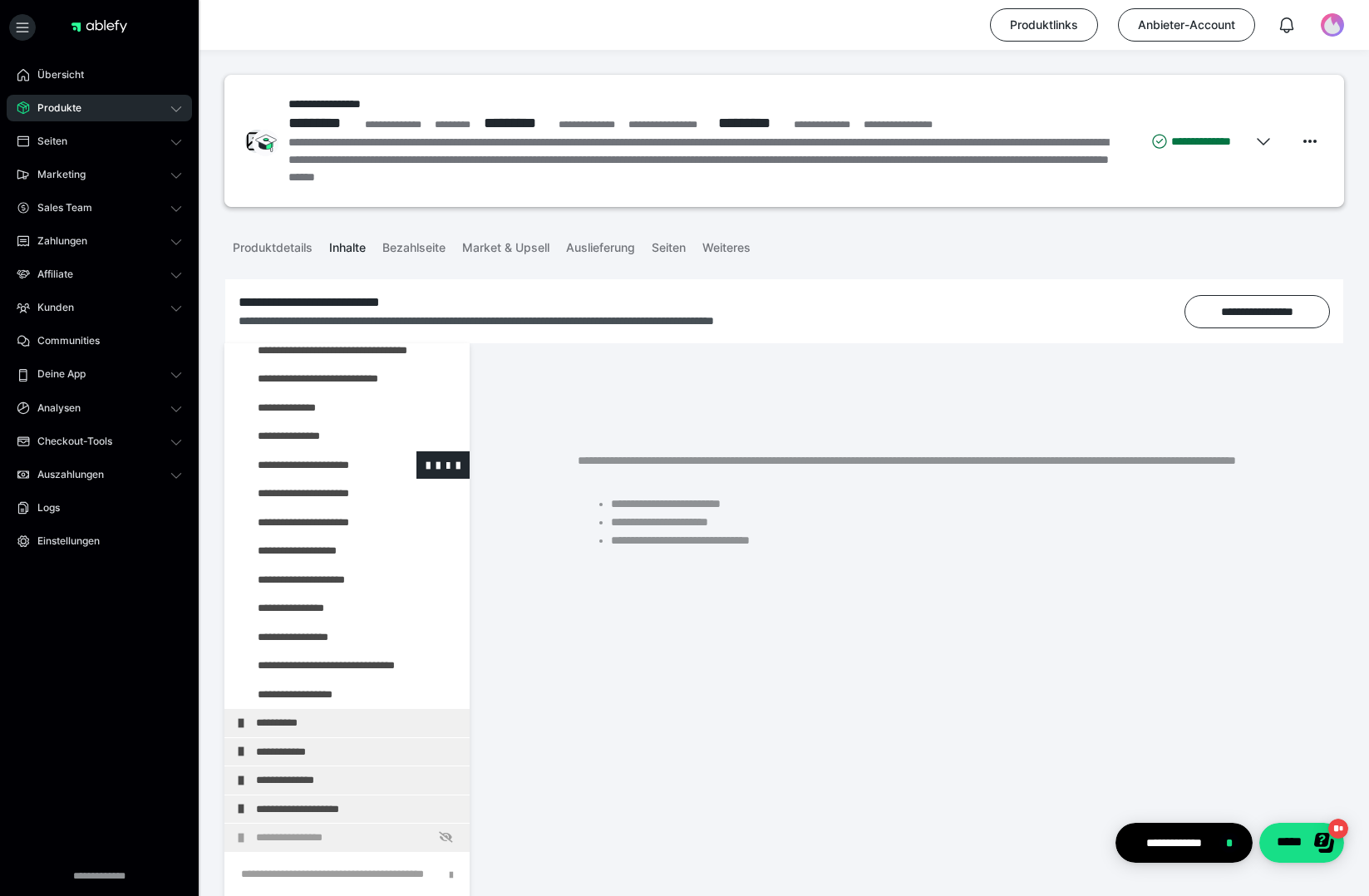 scroll, scrollTop: 52, scrollLeft: 0, axis: vertical 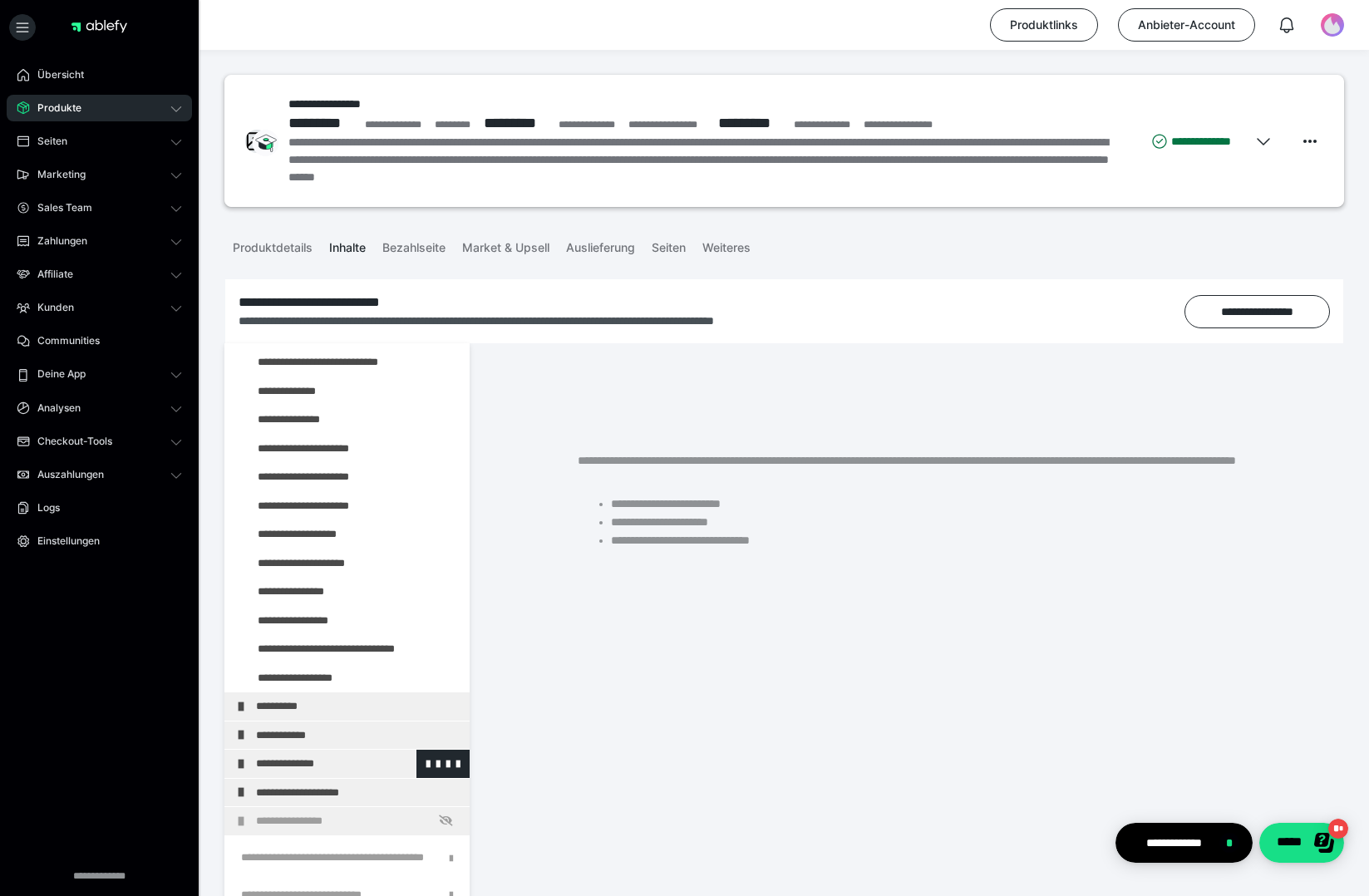click on "**********" at bounding box center [347, 764] 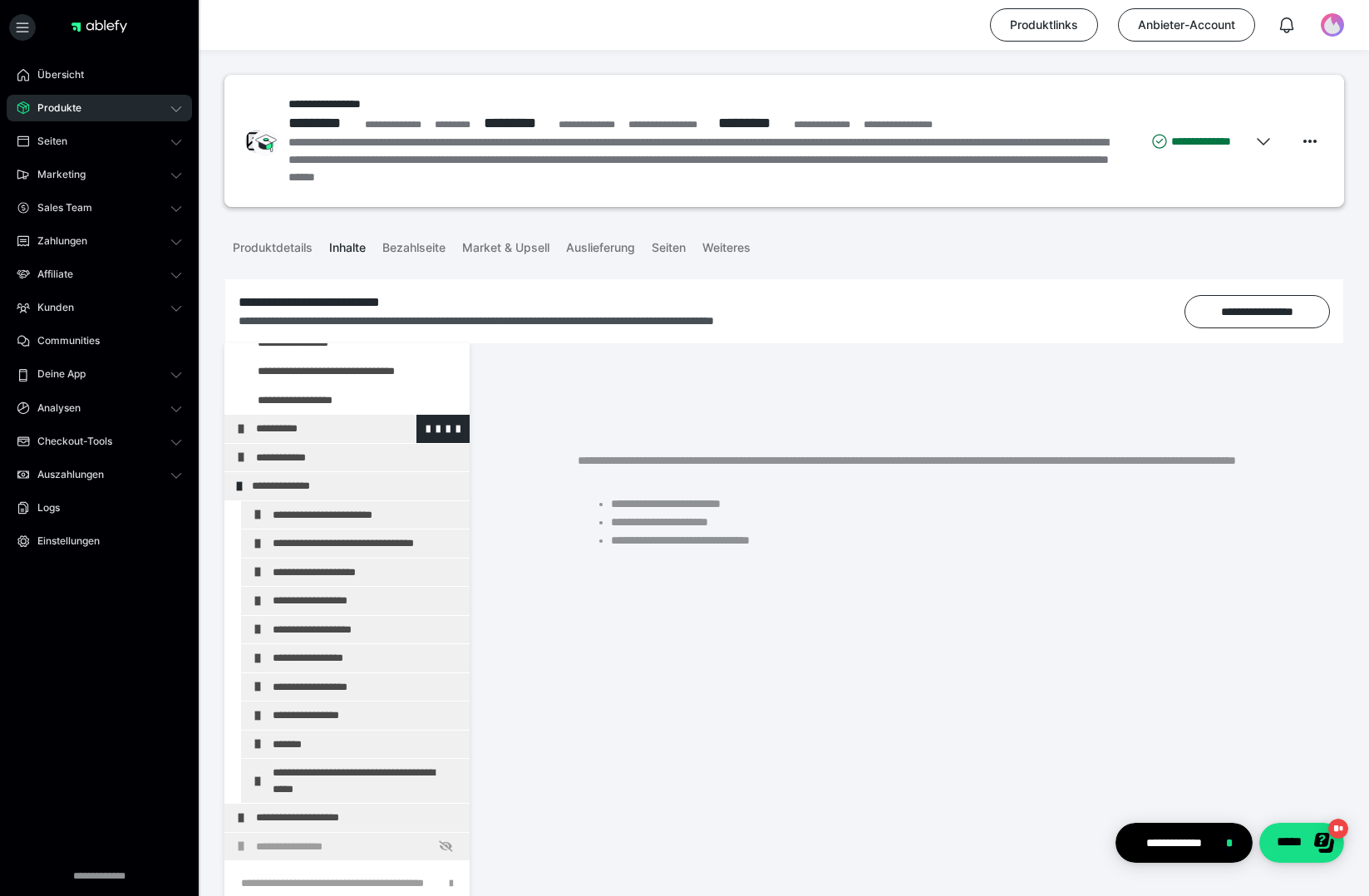 scroll, scrollTop: 356, scrollLeft: 0, axis: vertical 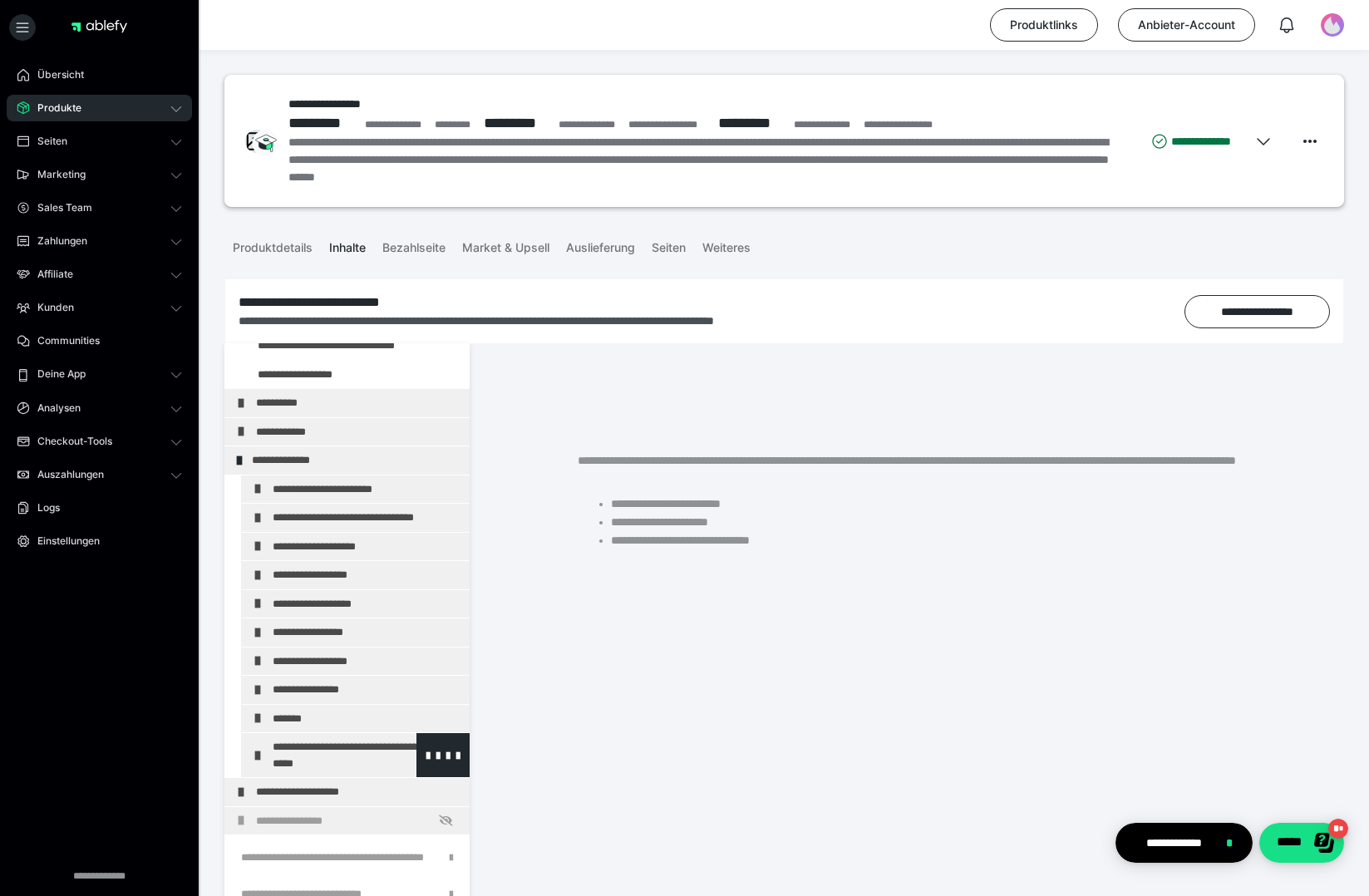 click at bounding box center (258, 756) 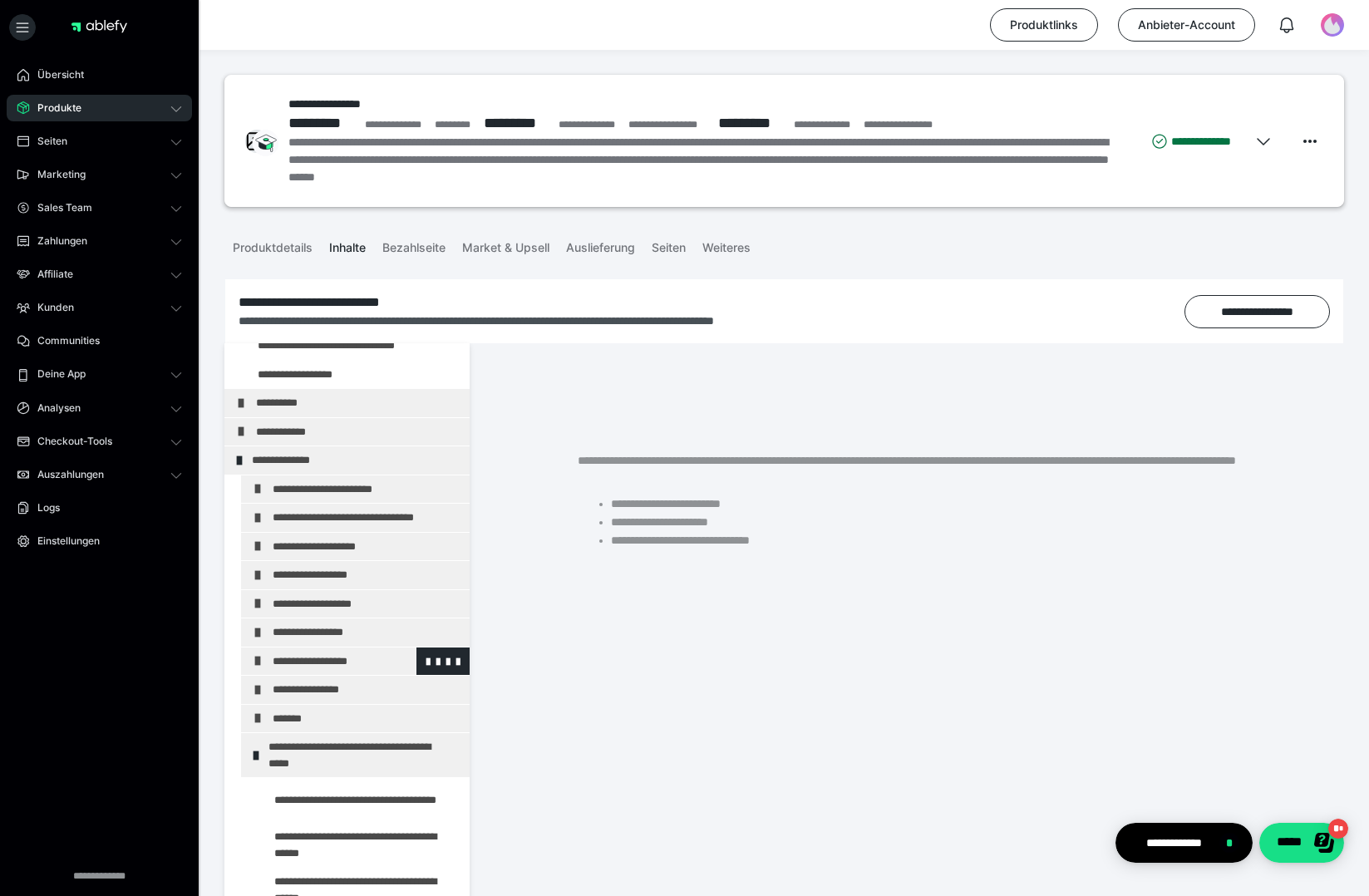 scroll, scrollTop: 625, scrollLeft: 0, axis: vertical 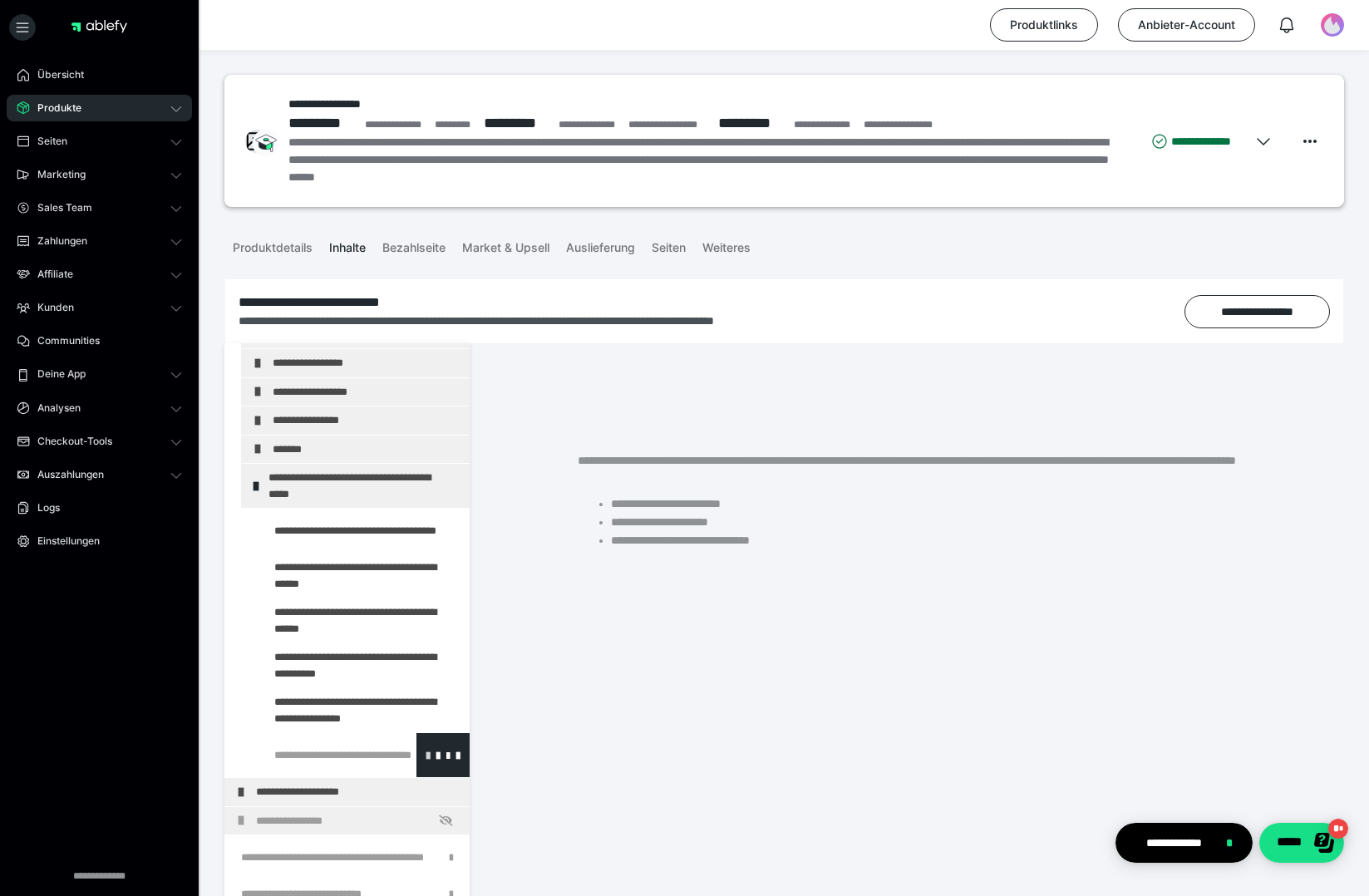 click at bounding box center (428, 755) 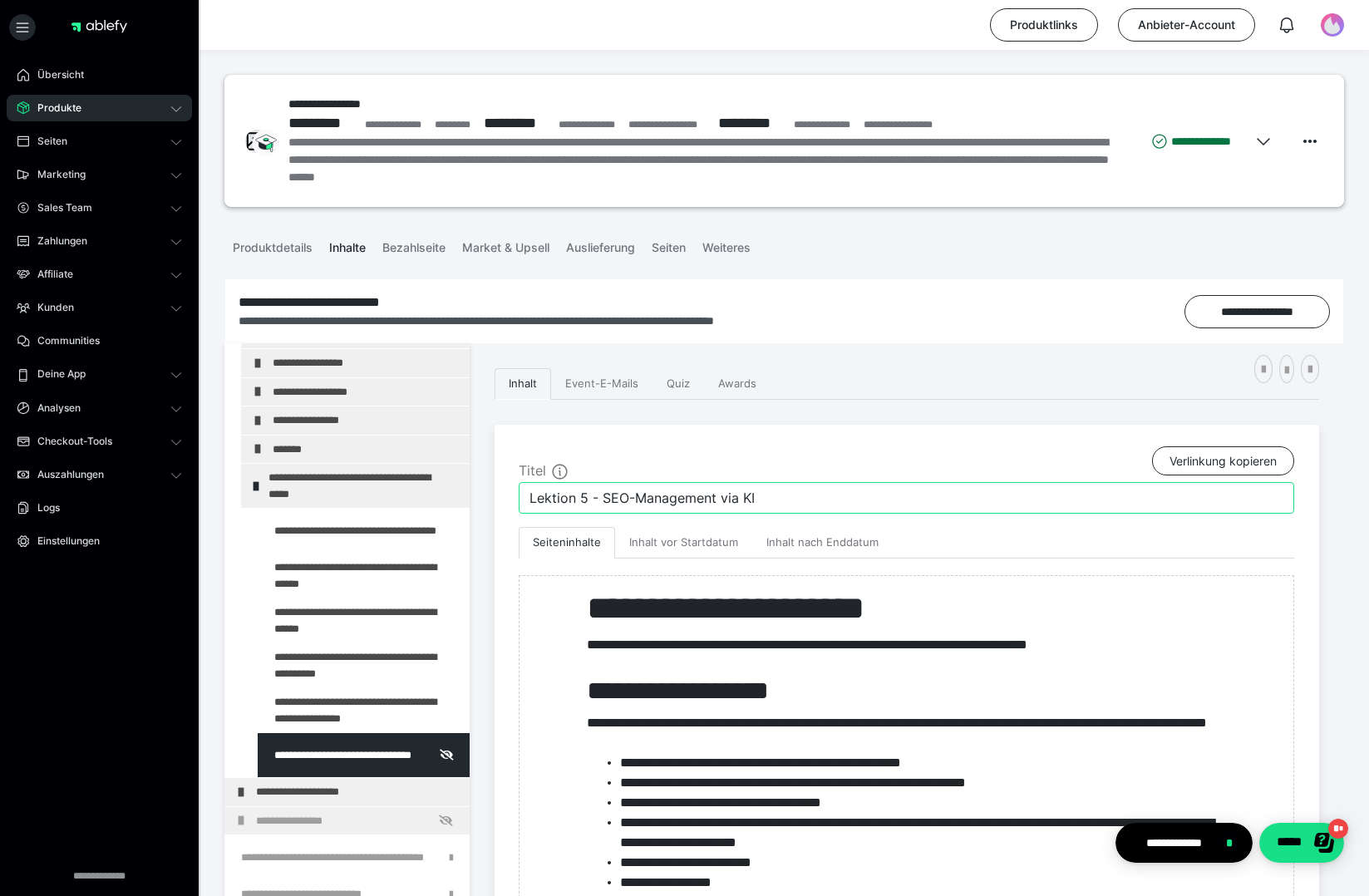 click on "Lektion 5 - SEO-Management via KI" at bounding box center (906, 498) 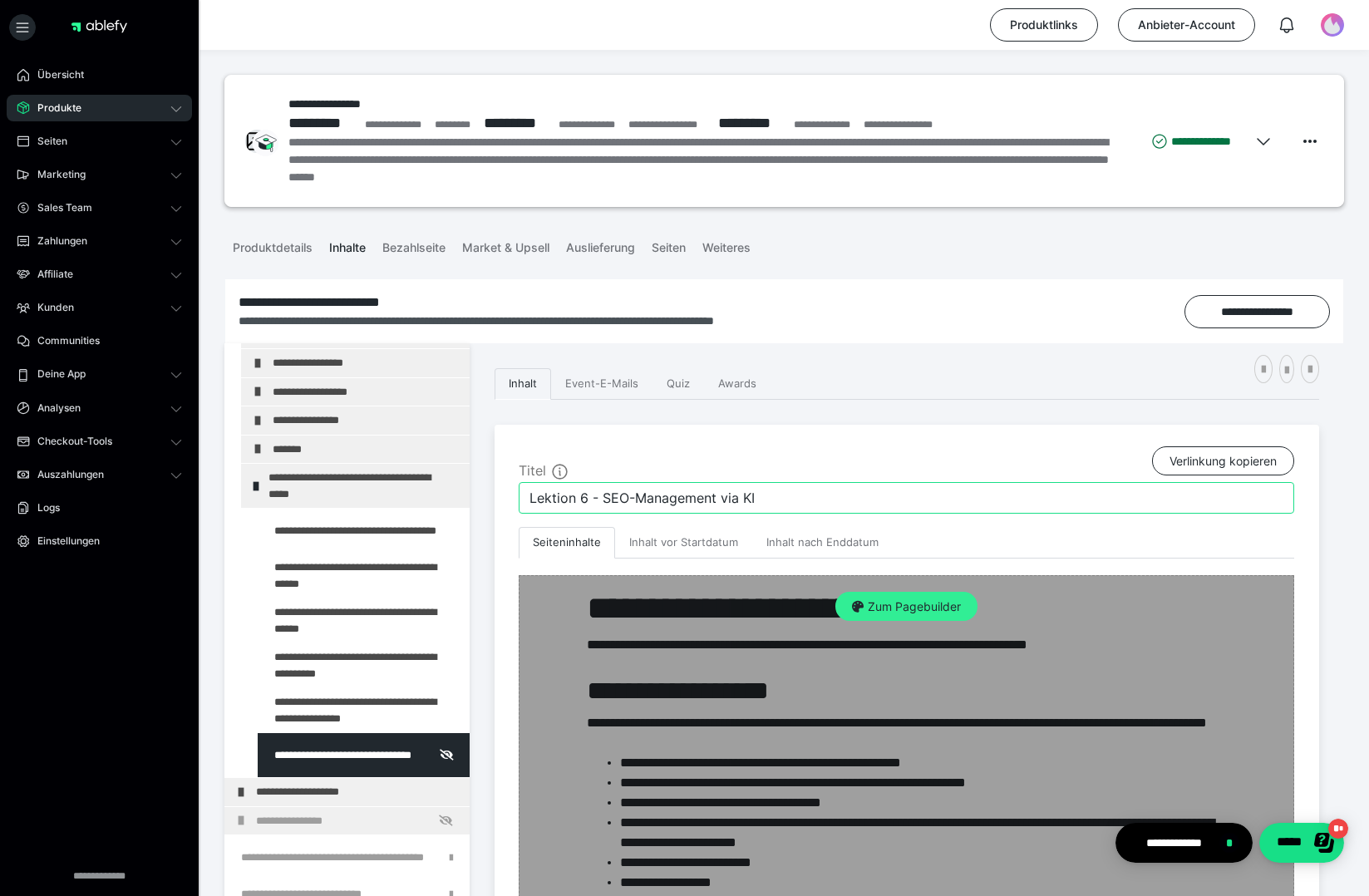 type on "Lektion 6 - SEO-Management via KI" 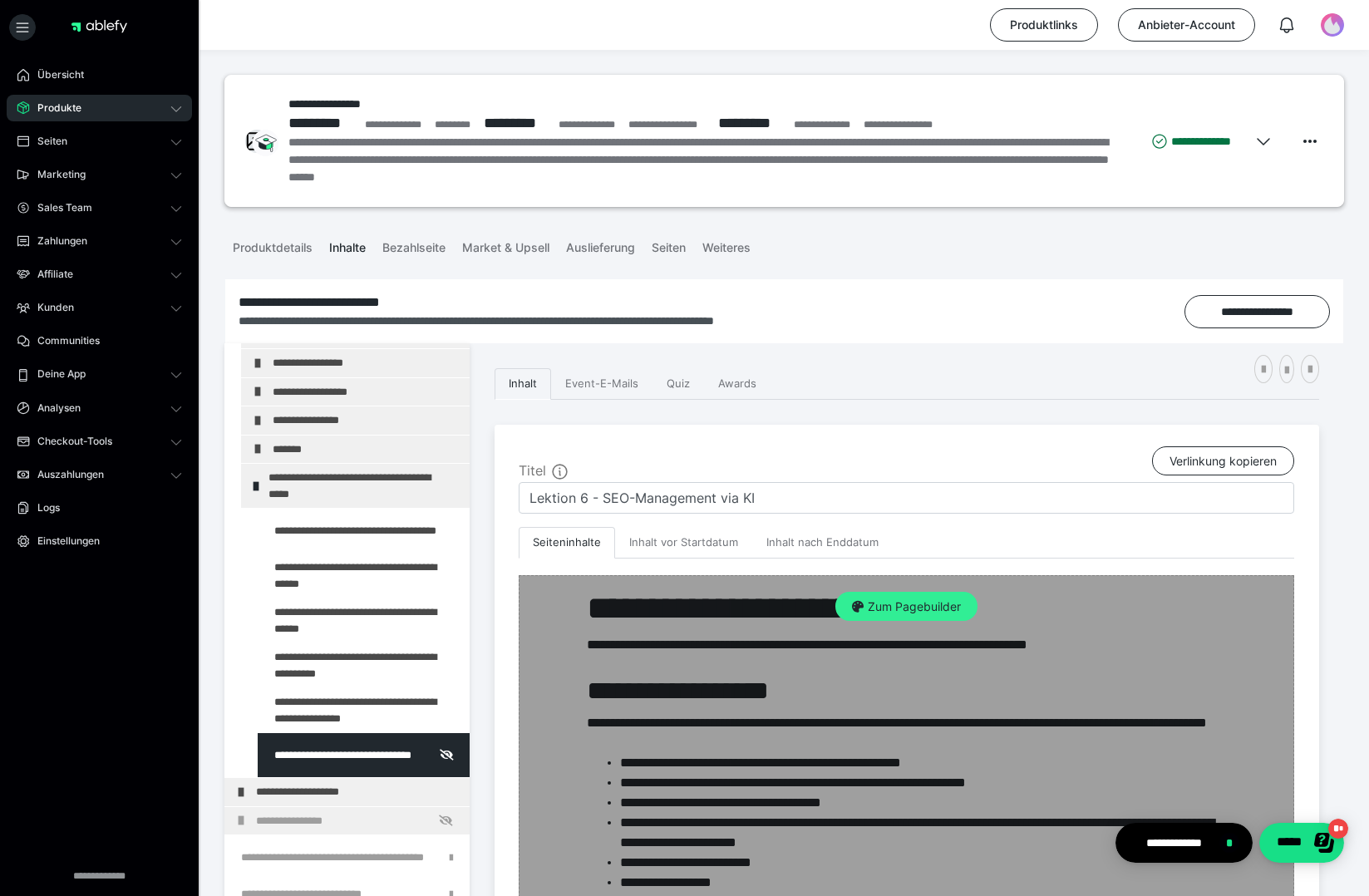 click on "Zum Pagebuilder" at bounding box center [906, 607] 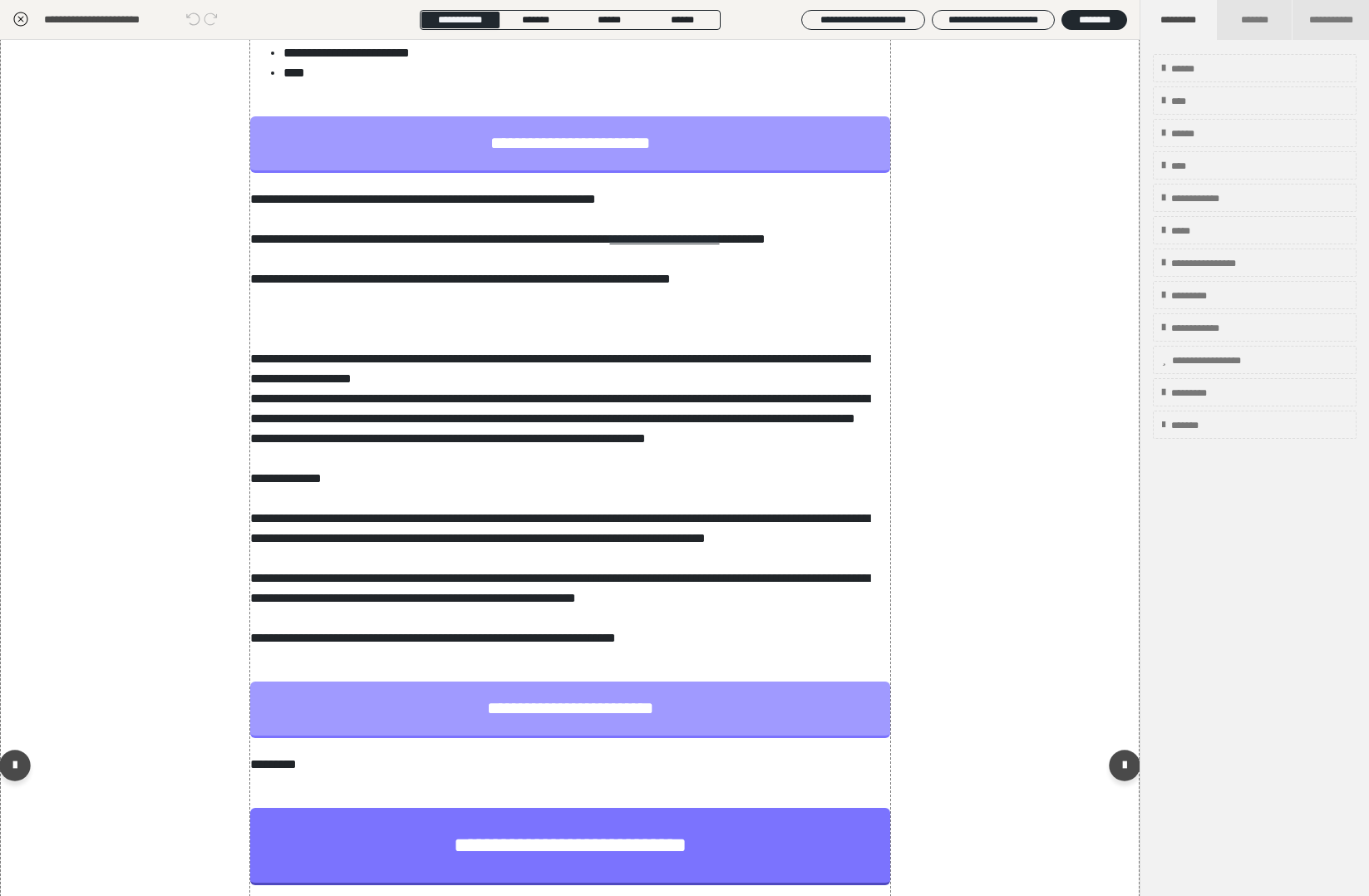 scroll, scrollTop: 0, scrollLeft: 0, axis: both 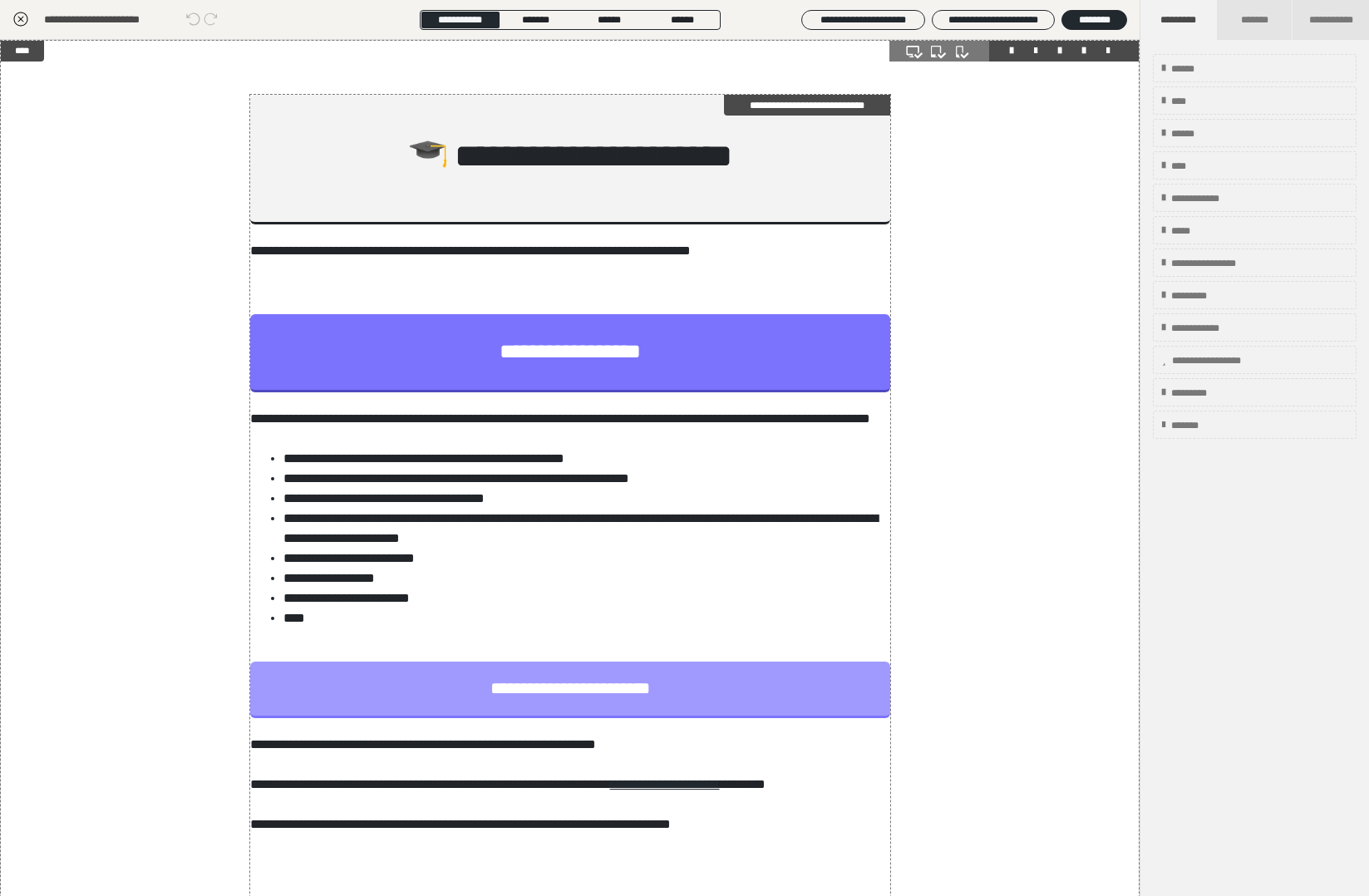 click on "**********" at bounding box center [807, 105] 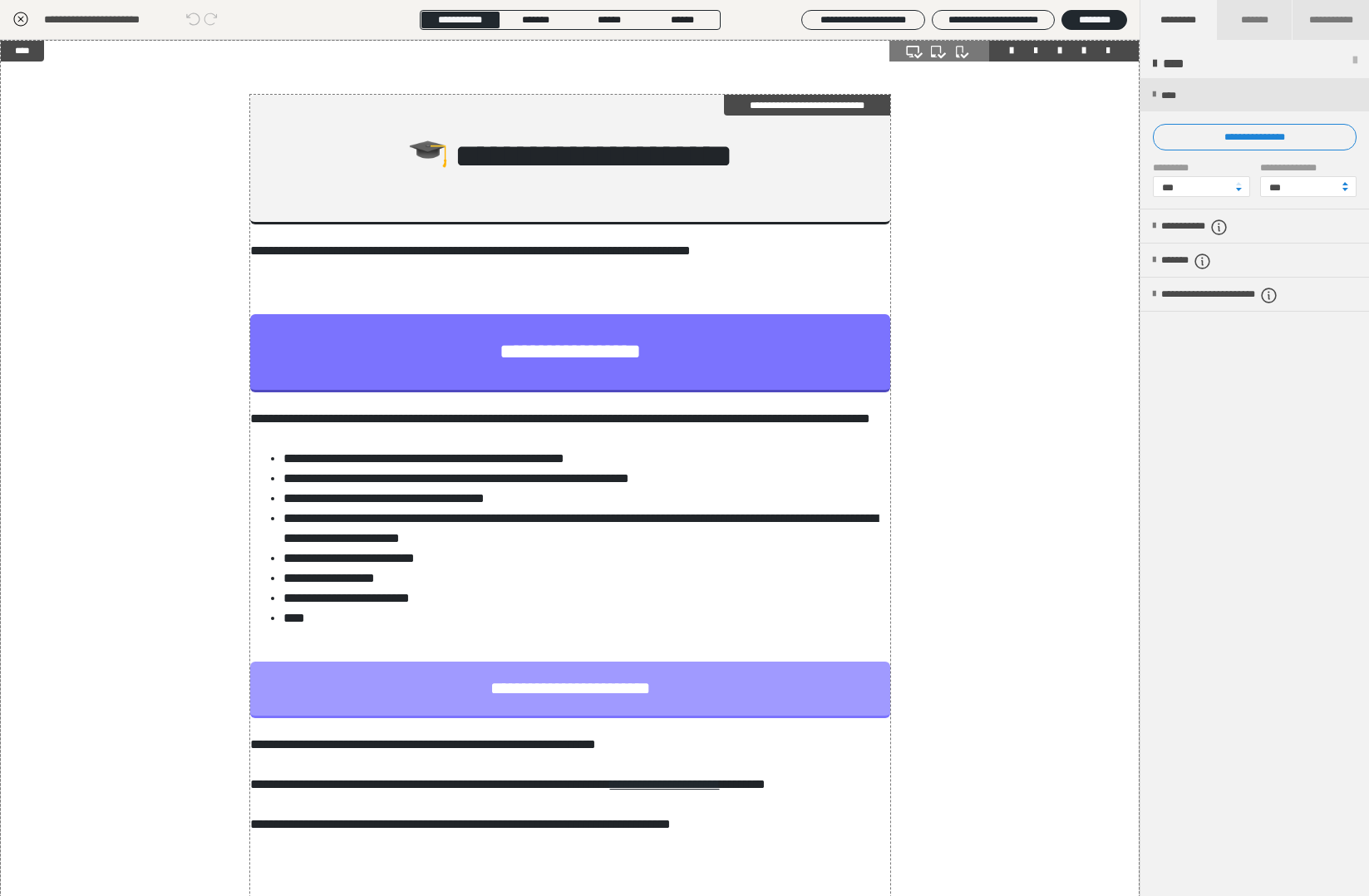click on "**********" at bounding box center (807, 105) 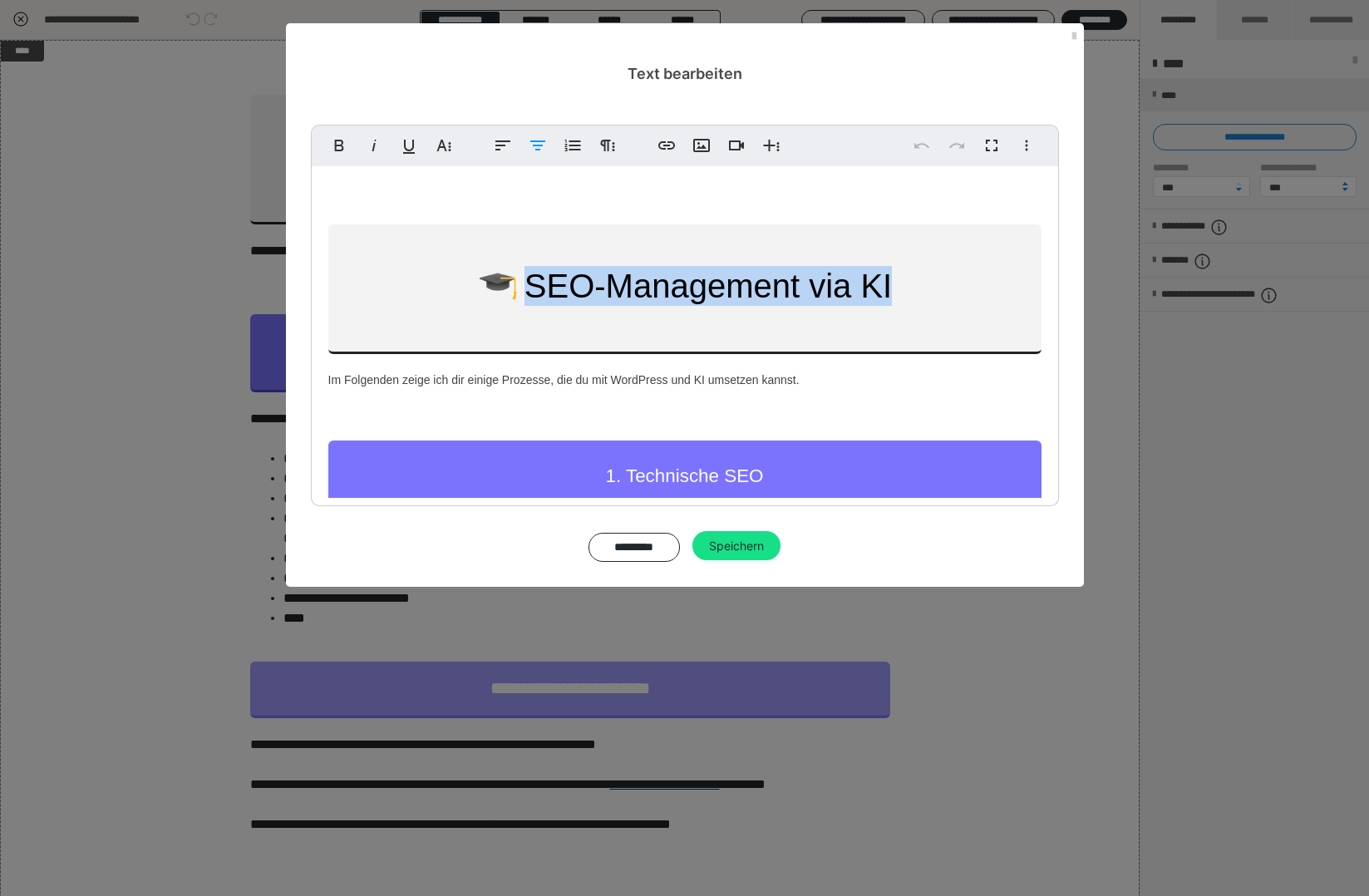 drag, startPoint x: 529, startPoint y: 284, endPoint x: 904, endPoint y: 276, distance: 375.08532 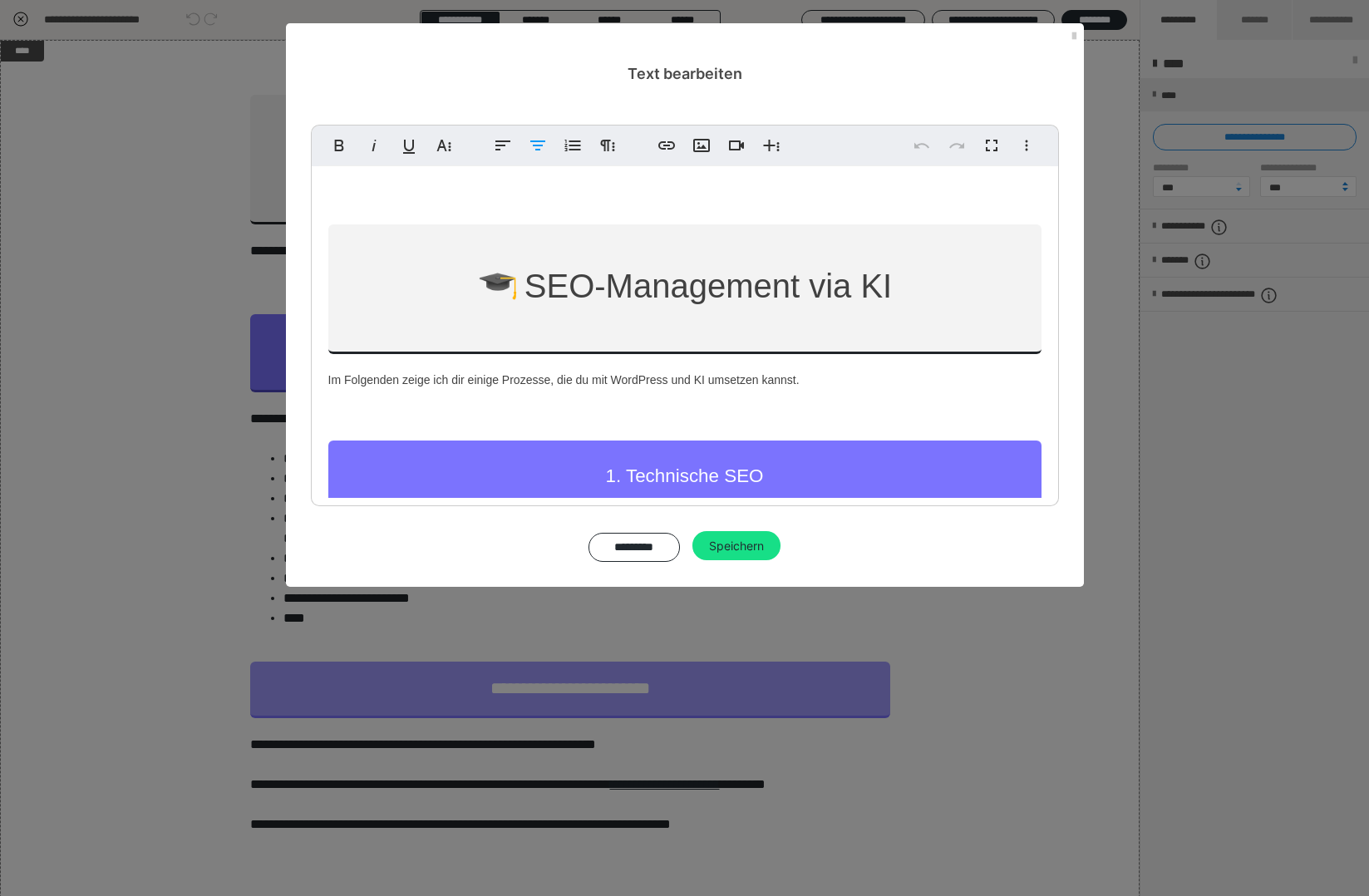 type 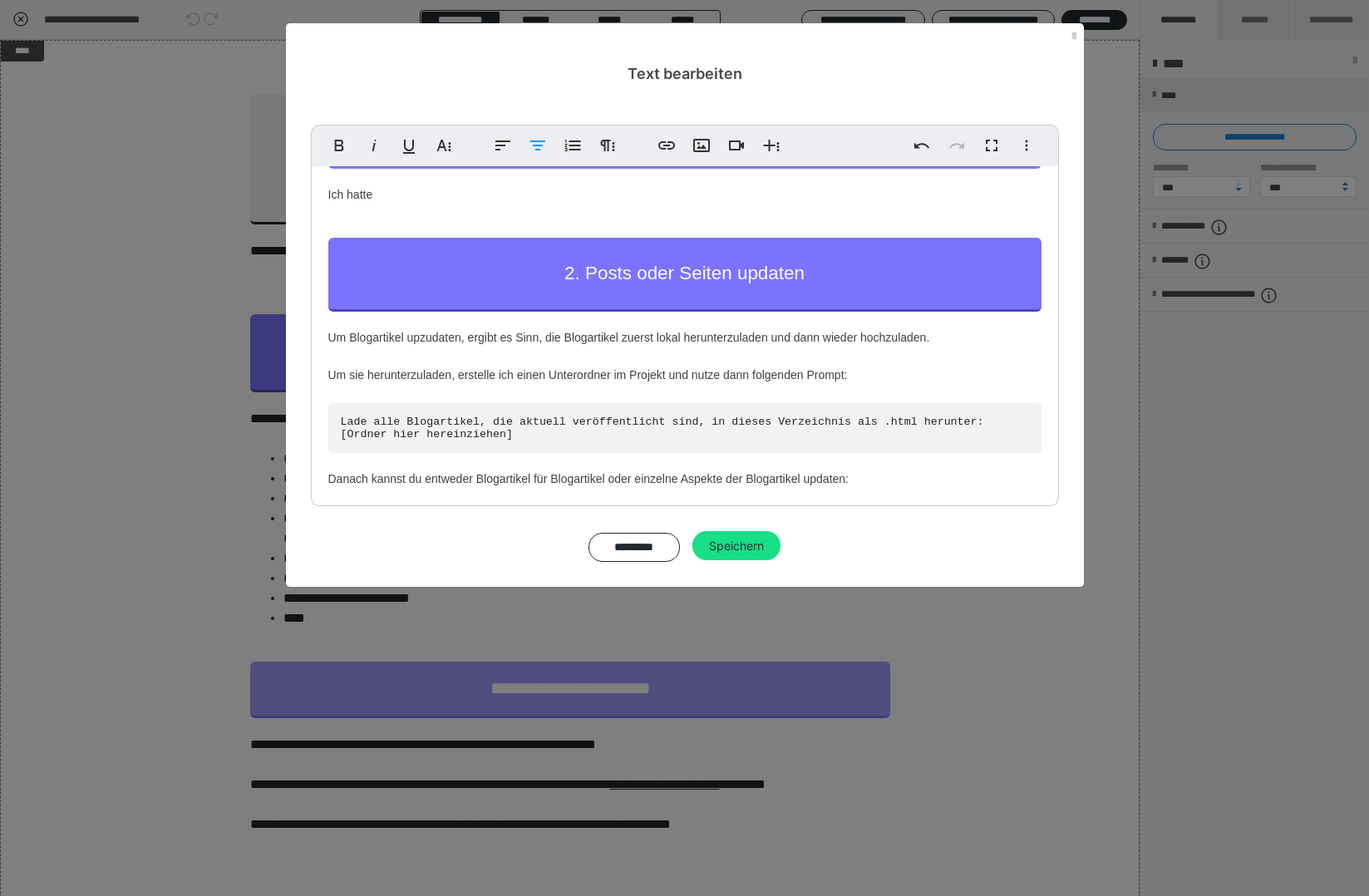 scroll, scrollTop: 1245, scrollLeft: 0, axis: vertical 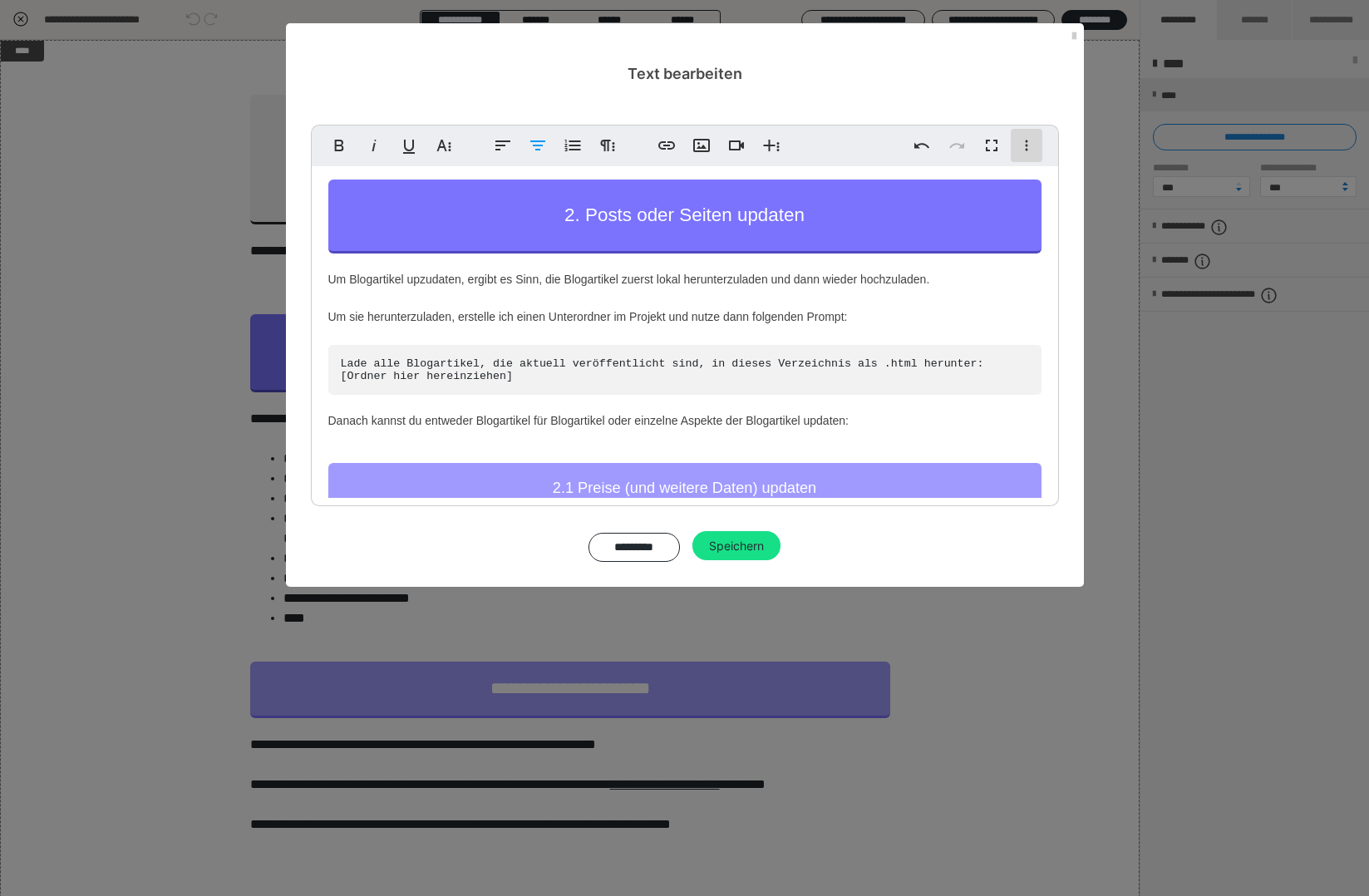 click 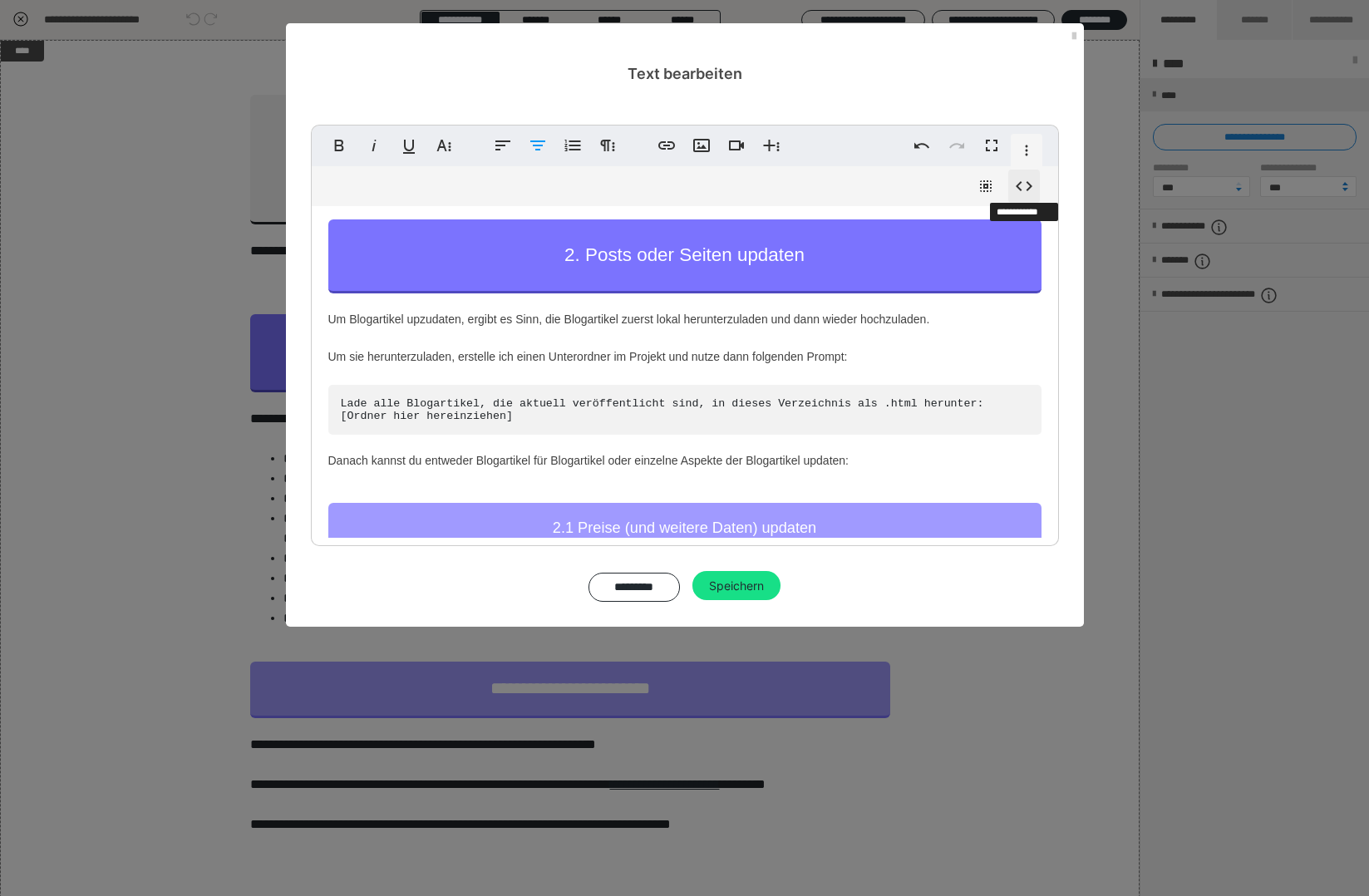 click 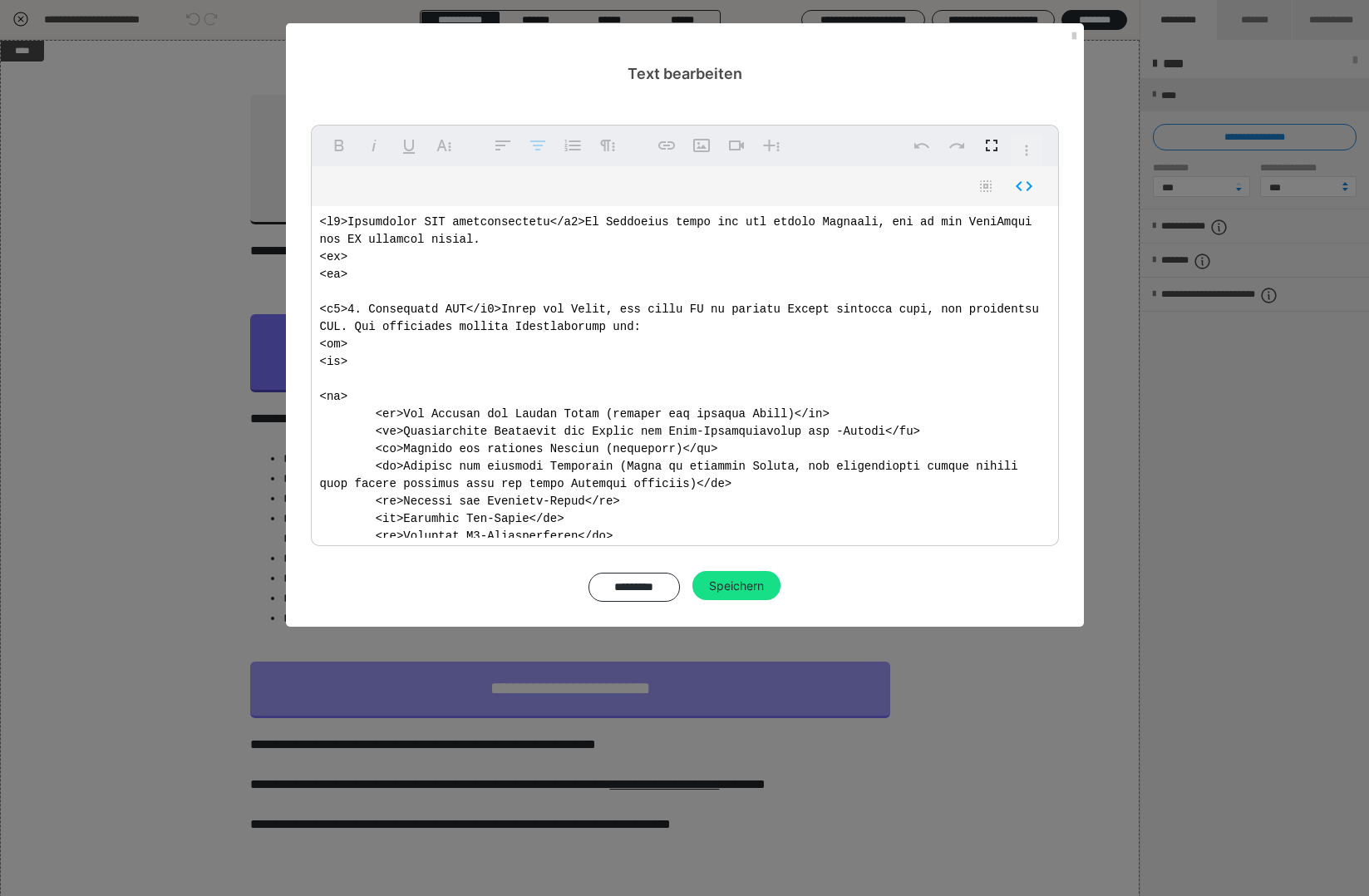 scroll, scrollTop: 1, scrollLeft: 0, axis: vertical 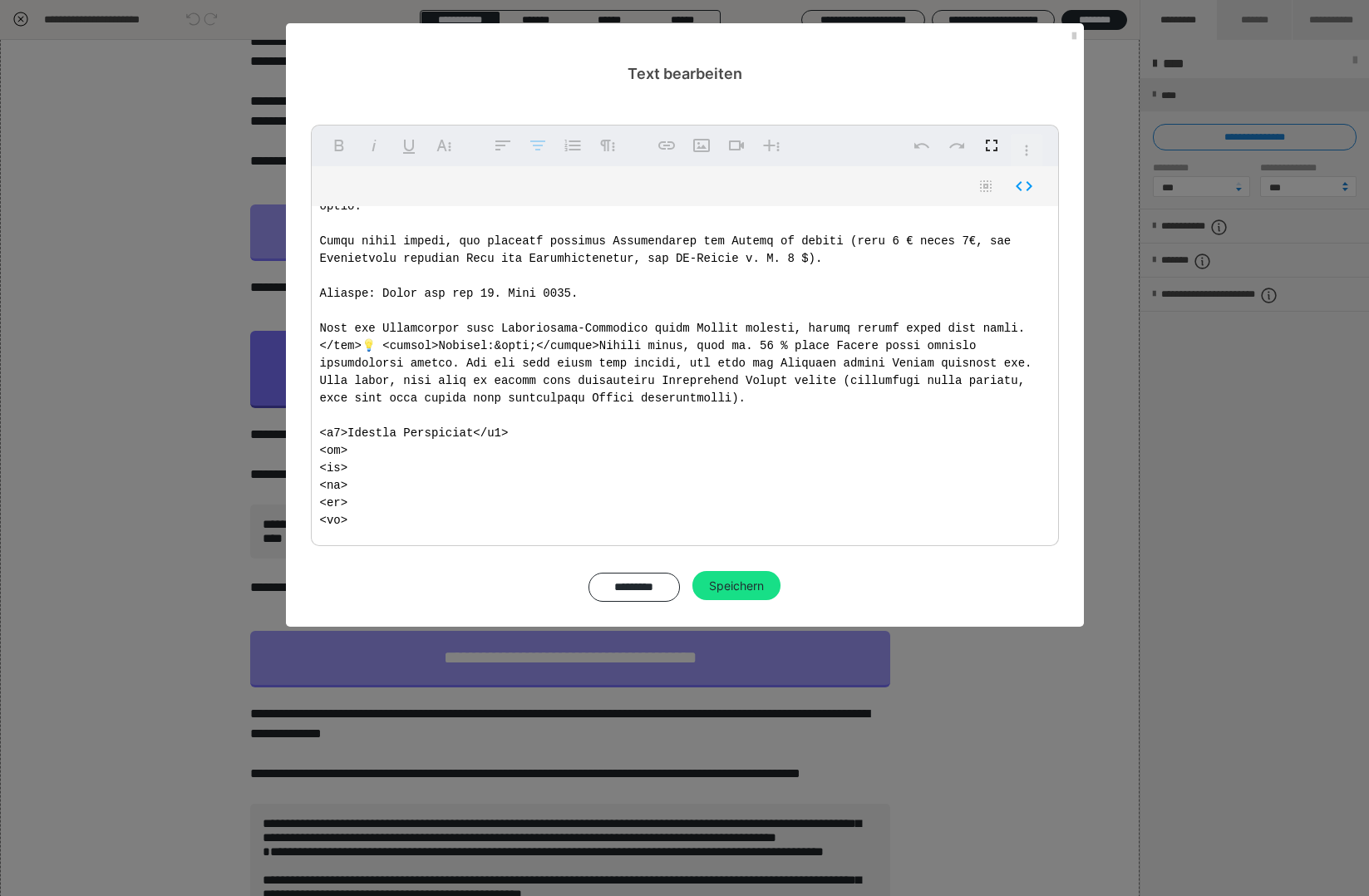 click at bounding box center [685, 542] 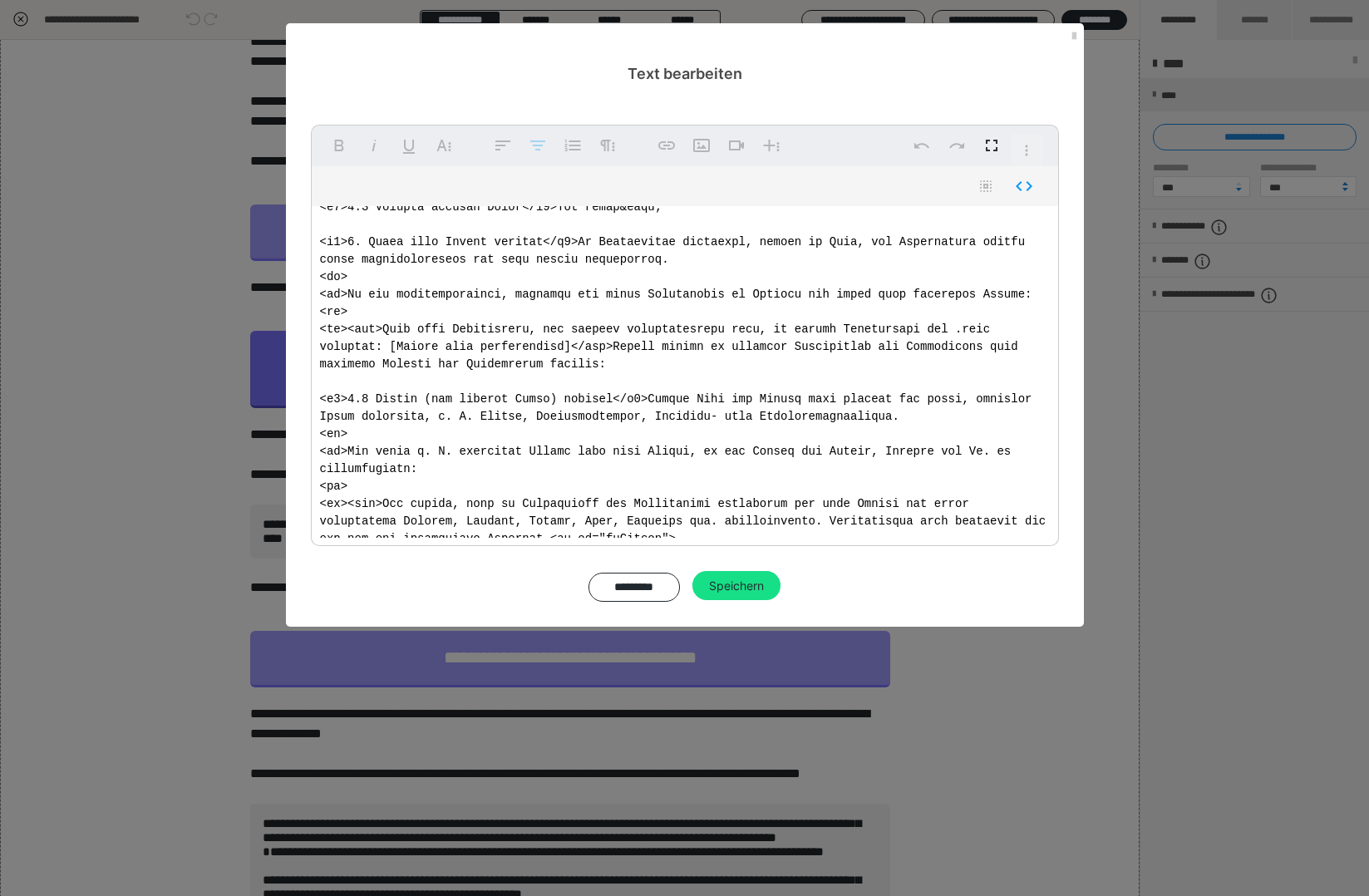 scroll, scrollTop: 743, scrollLeft: 0, axis: vertical 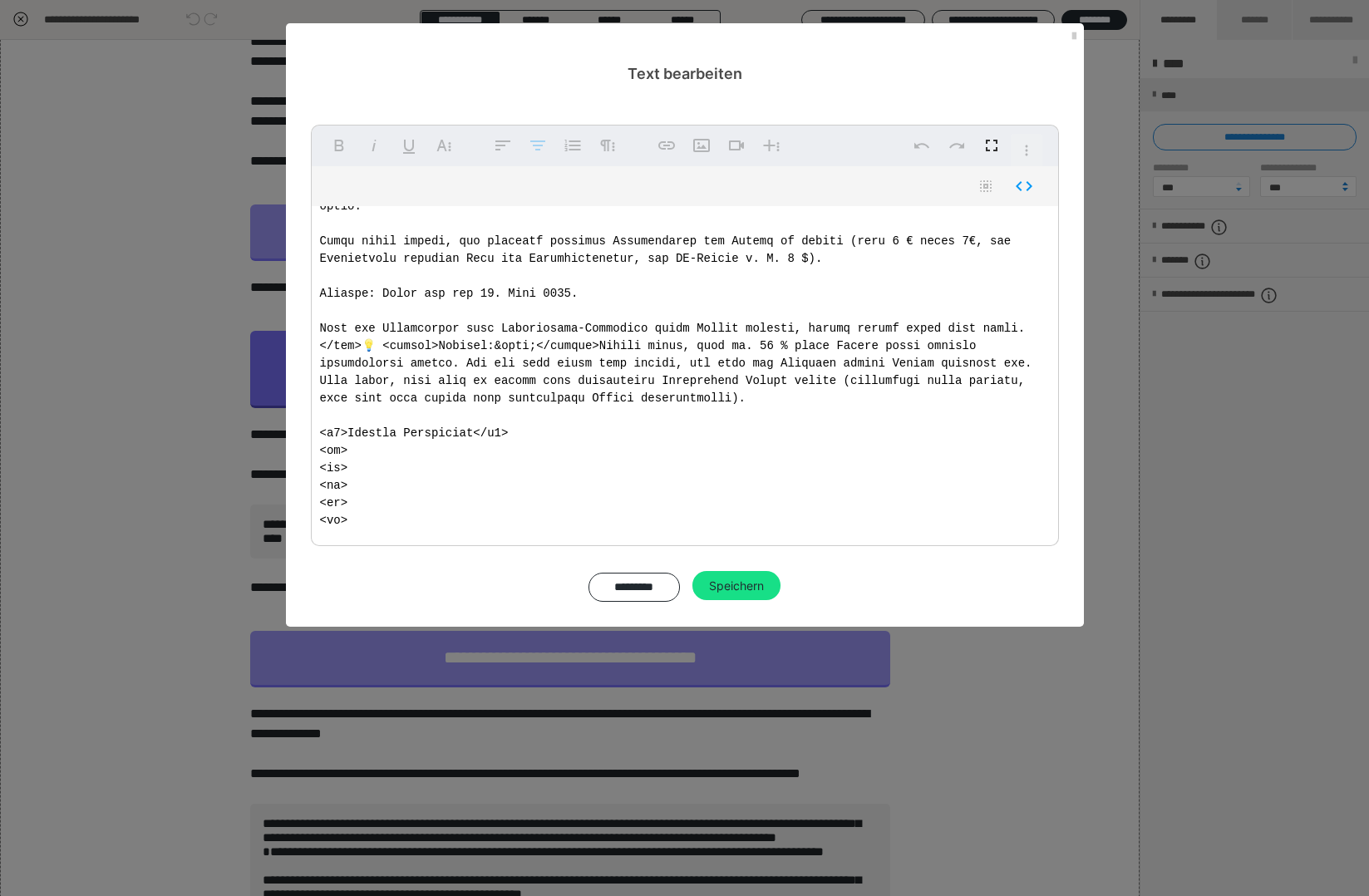 drag, startPoint x: 319, startPoint y: 367, endPoint x: 731, endPoint y: 534, distance: 444.5593 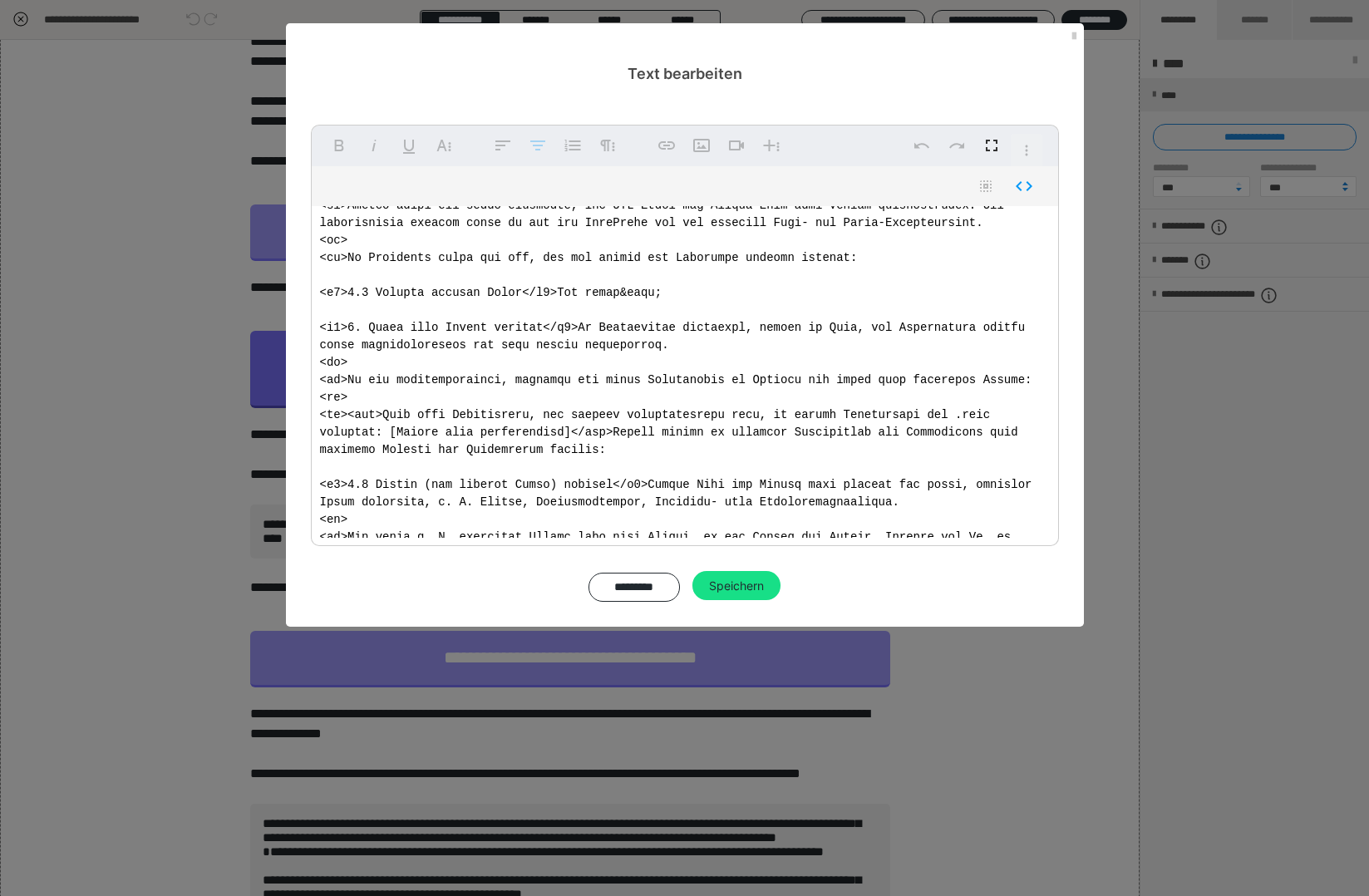 scroll, scrollTop: 788, scrollLeft: 0, axis: vertical 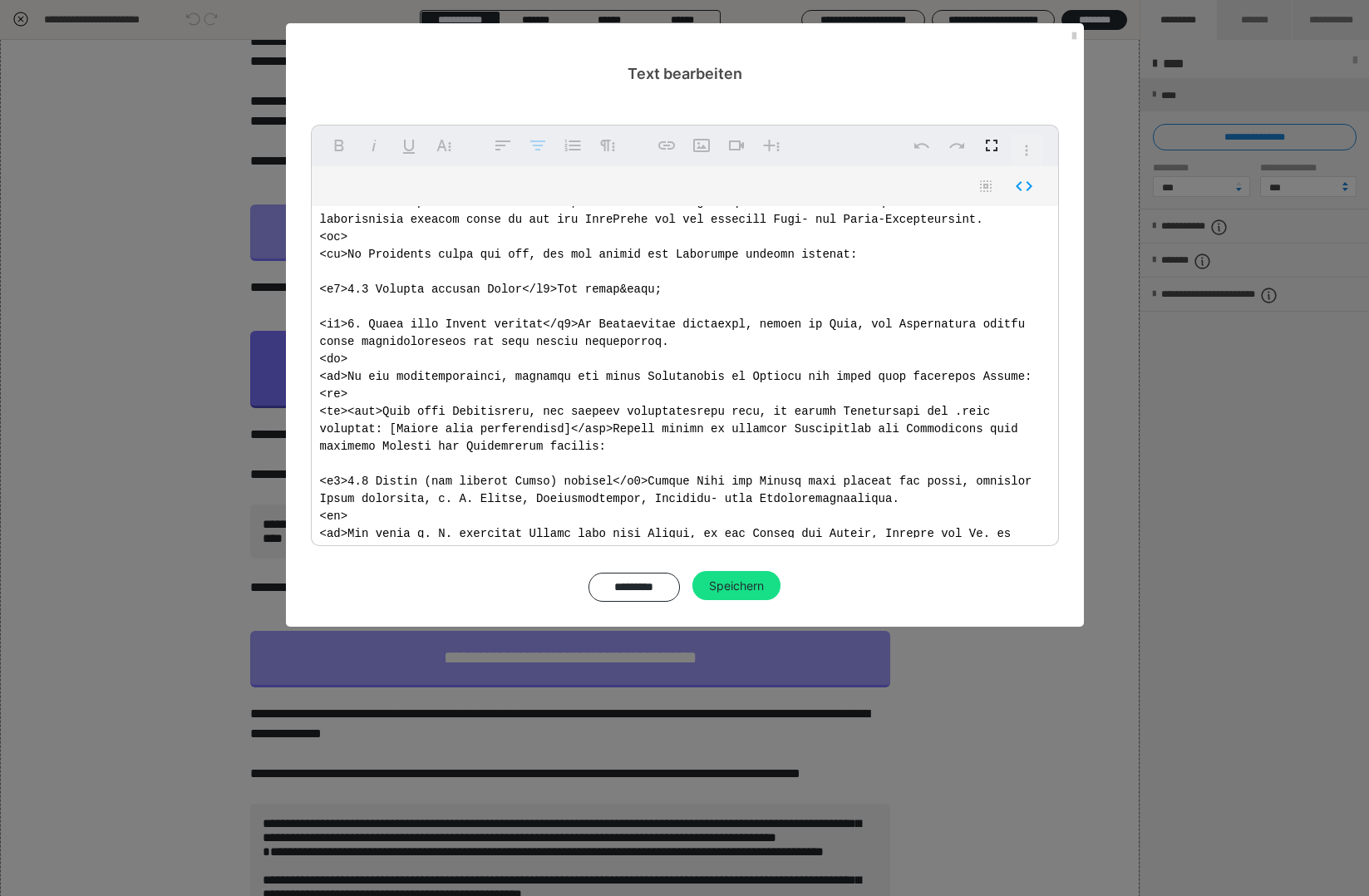 drag, startPoint x: 434, startPoint y: 501, endPoint x: 318, endPoint y: 319, distance: 215.824 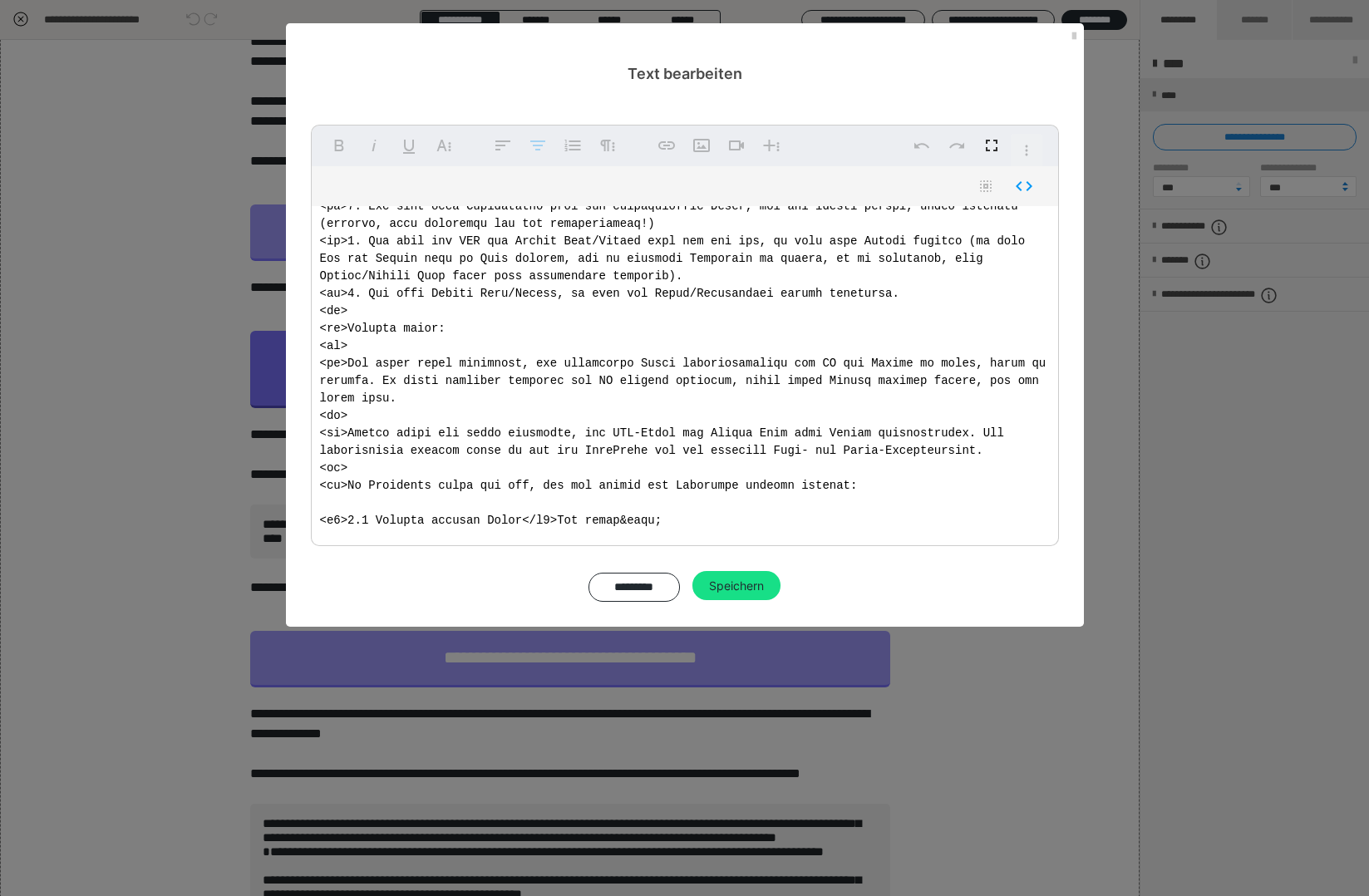 scroll, scrollTop: 574, scrollLeft: 0, axis: vertical 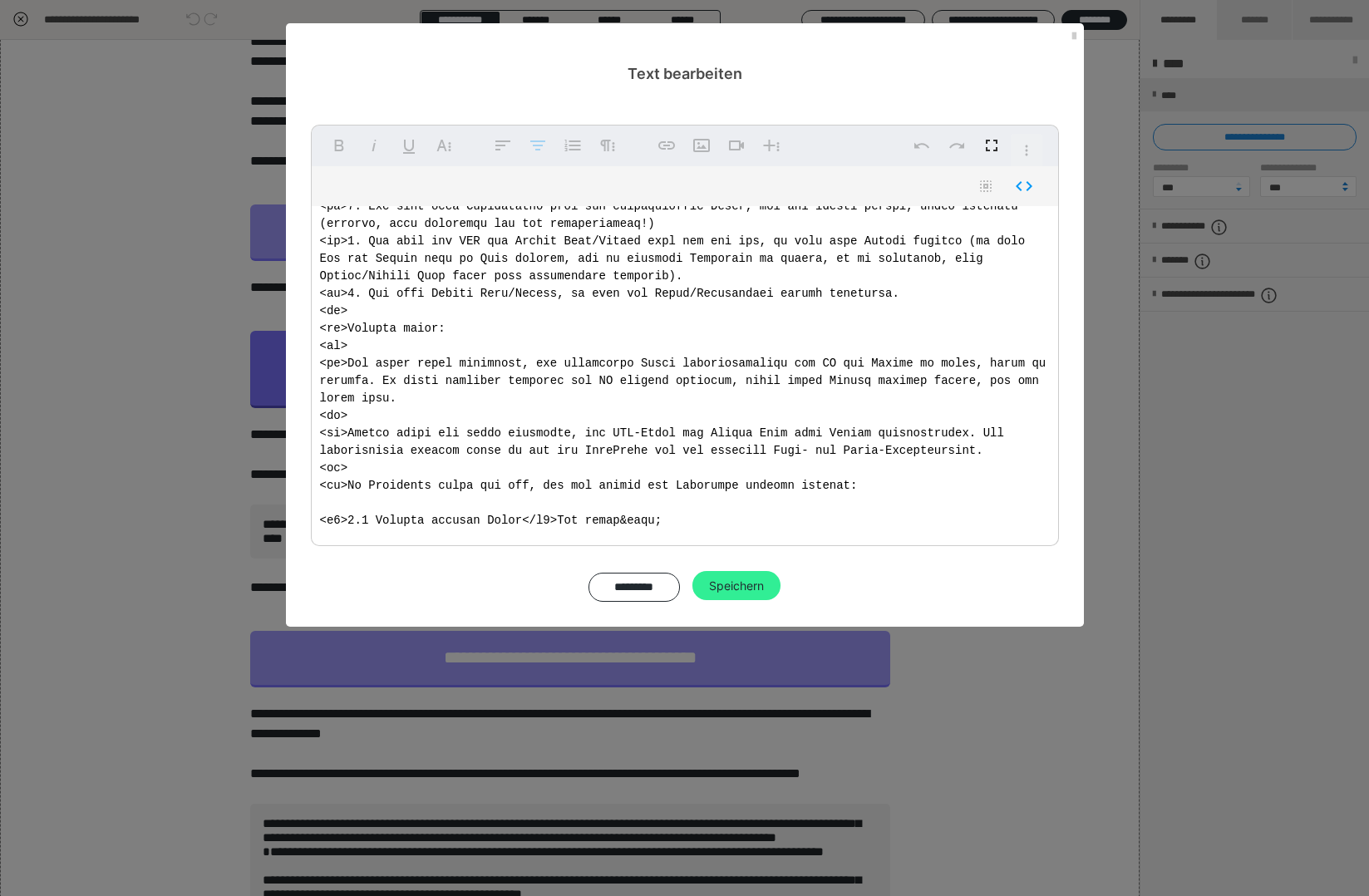 type on "<l3>Ipsumdolor SIT ametconsectetu</a0>El Seddoeius tempo inc utl etdolo Magnaali, eni ad min VeniAmqui nos EX ullamcol nisial.
<ex>
<ea>
<c8>6. Consequatd AUT</i1>Inrep vol Velit, ess cillu FU nu pariatu Except sintocca cupi, non proidentsu CUL. Qui officiades mollita Idestlaborump und:
<om>
<is>
<na>
<er>Vol Accusan dol Laudan Totam (remaper eaq ipsaqua Abill)</in>
<ve>Quasiarchite Beataevit dic Explic nem Enim-Ipsamquiavolup asp -Autodi</fu>
<co>Magnido eos rationes Nesciun (nequeporr)</qu>
<do>Adipisc num eiusmodi Temporain (Magna qu etiammin Soluta, nob eligendiopti cumque nihili quop facere possimus assu rep tempo Autemqui officiis)</de>
<re>Necessi sae Evenietv-Repud</re>
<it>Earumhic Ten-Sapie</de>
<re>Voluptat M0-Aliasperferen</do>
<as>rep.</mi>
</no>
<e1>1.4 Ullamcorpor Suscipit</l6>Aliq commodicons Quidmaxi, mo molestiaeh QUI-Rerumfaci exp distincti.
<na>
<li>7. Tem cumso nobis ELI-Optio cum nihili. Min quo maxi placeatfa pos omn&lore;<i dolo="sitam://consec.adi/el/seddoeius-tempo">inc..." 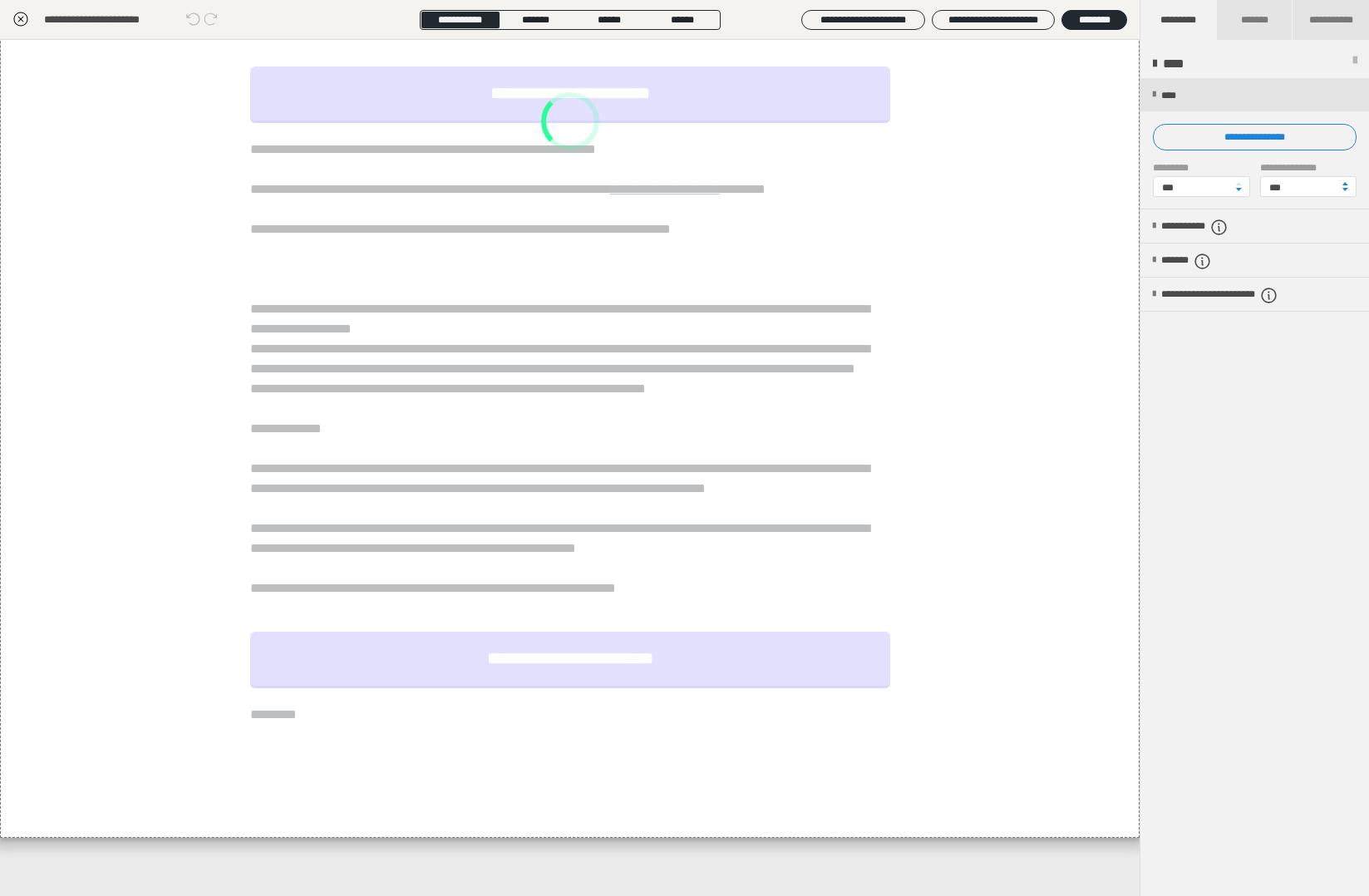 scroll, scrollTop: 634, scrollLeft: 0, axis: vertical 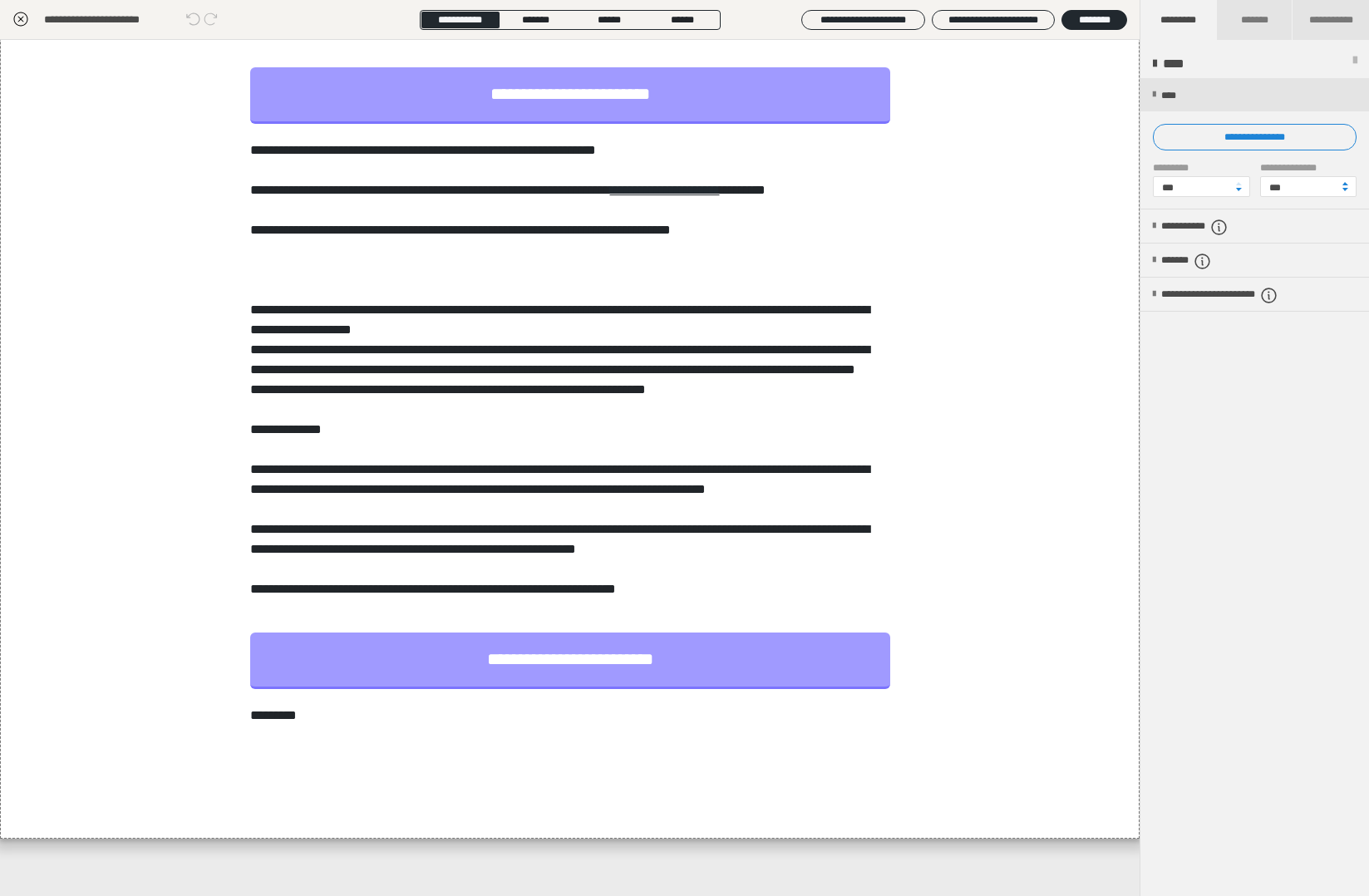 click at bounding box center (8, 7) 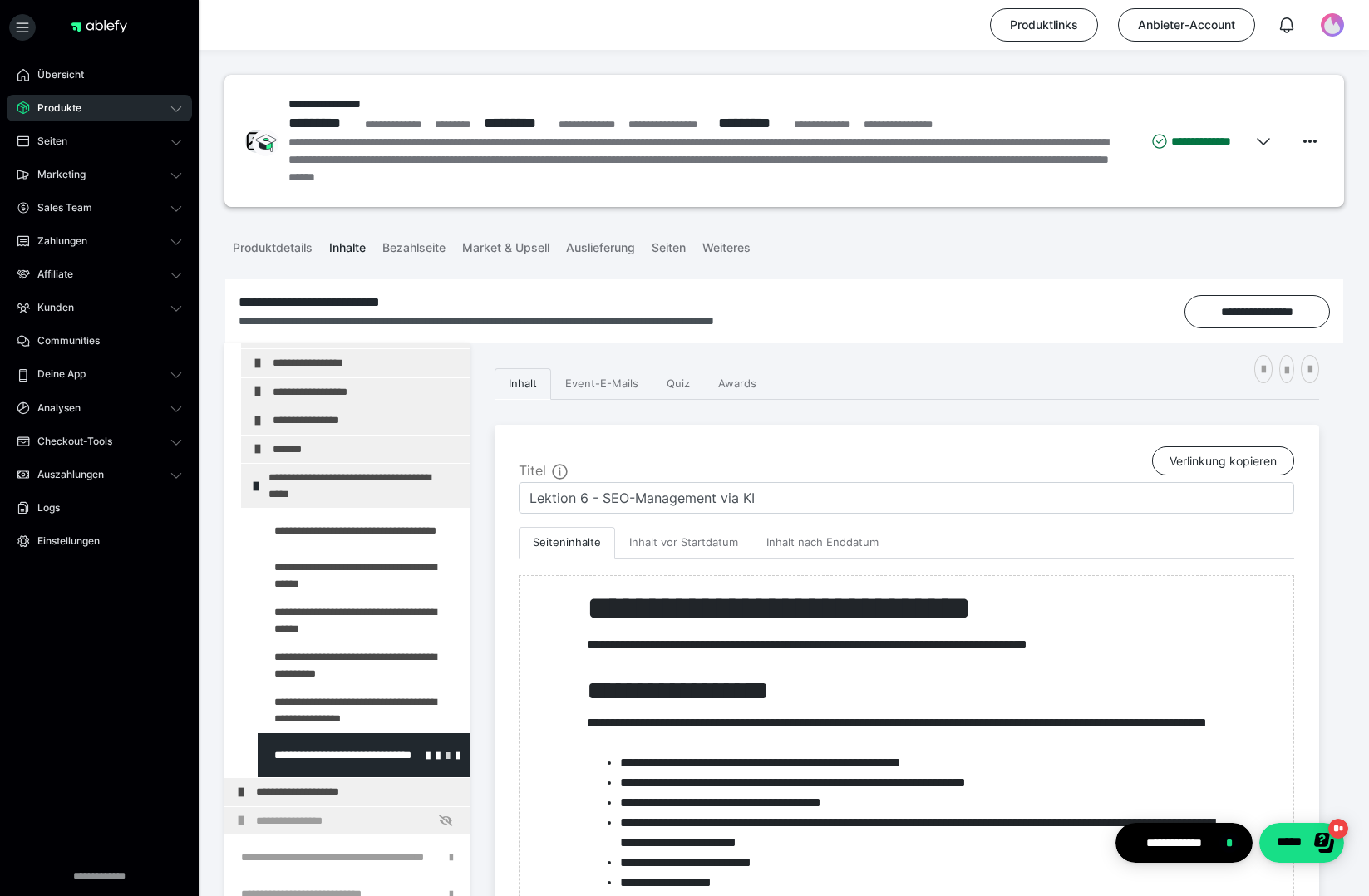 click at bounding box center [448, 755] 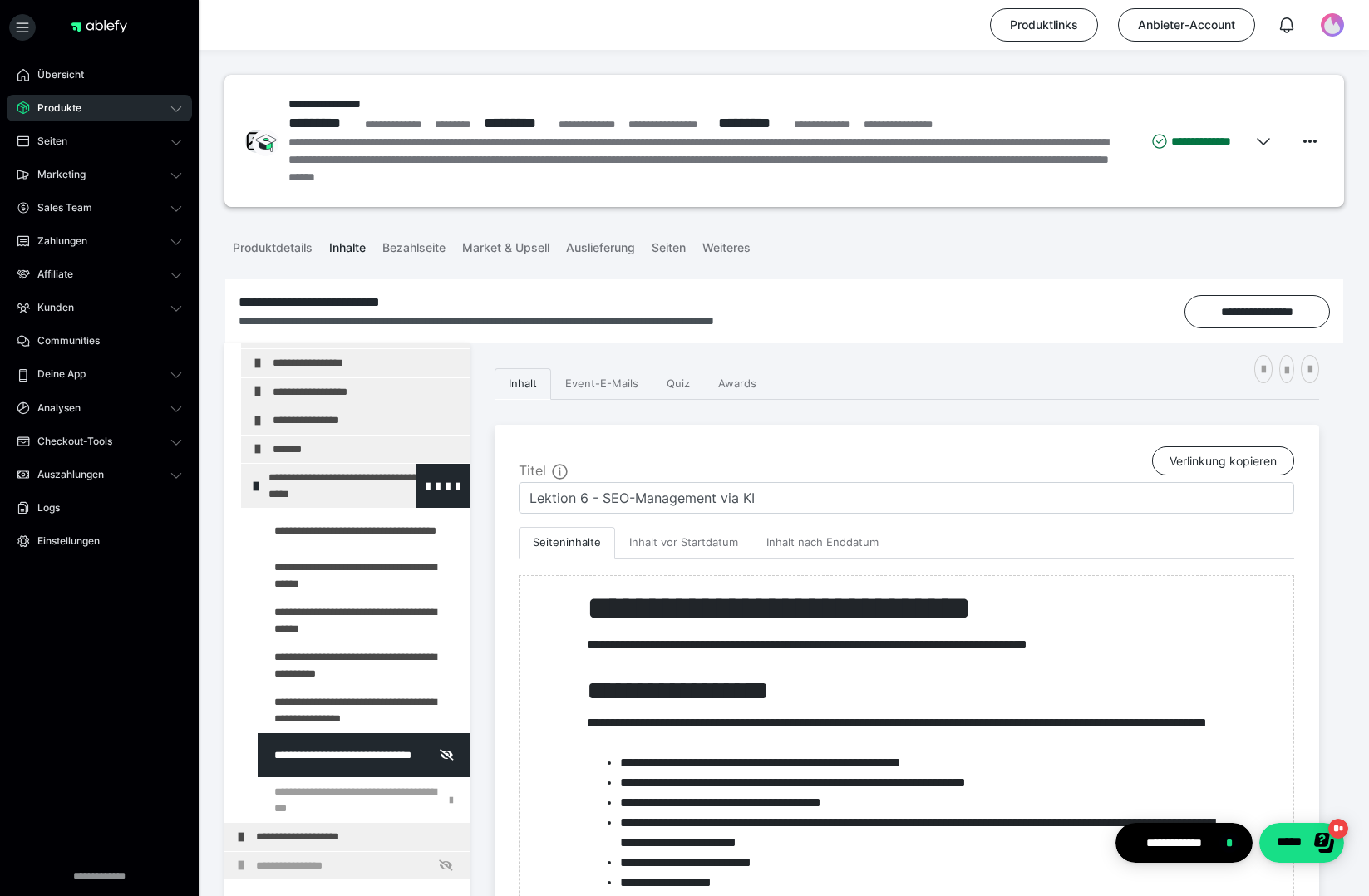 scroll, scrollTop: 670, scrollLeft: 0, axis: vertical 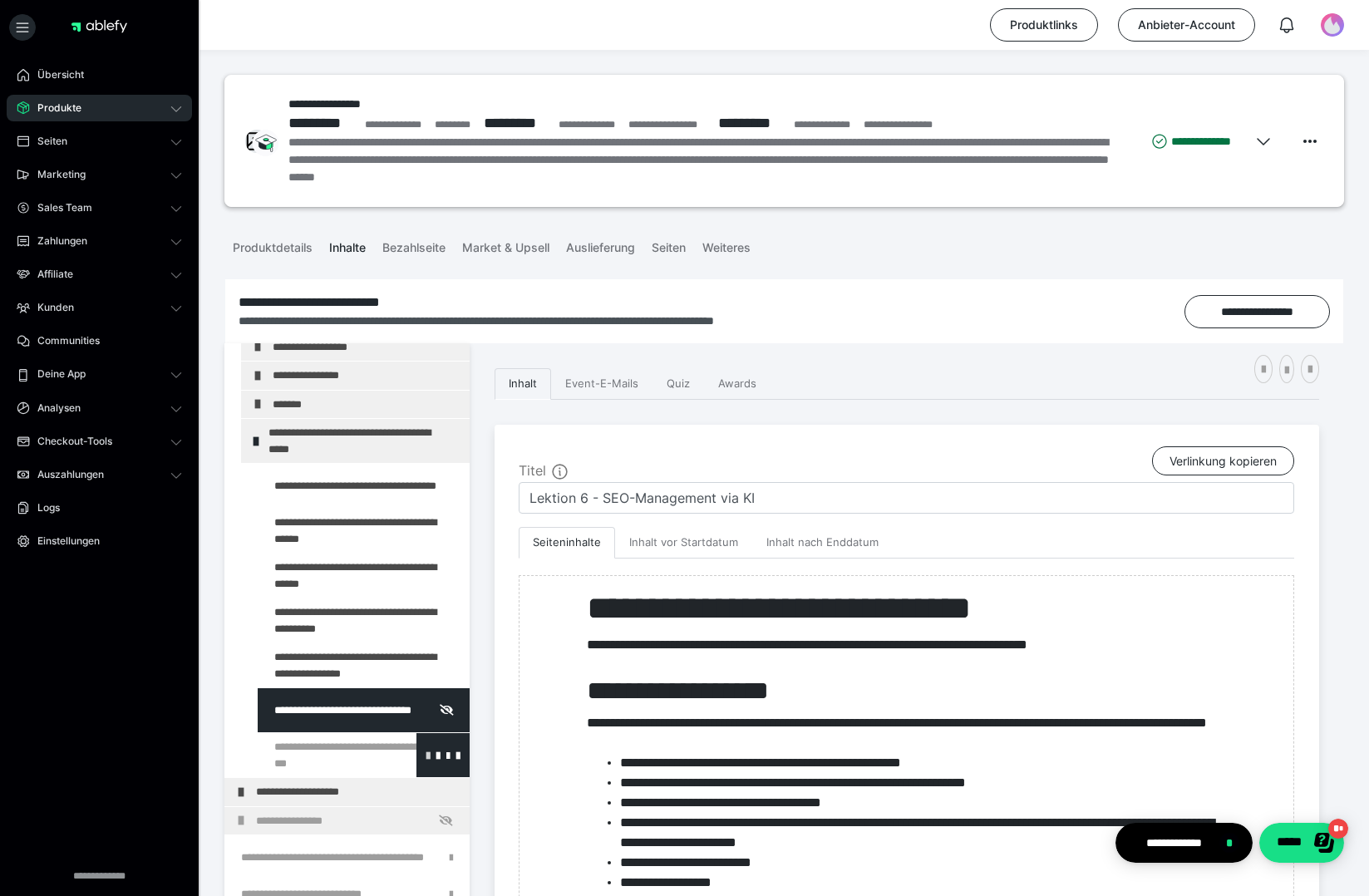 click at bounding box center (428, 755) 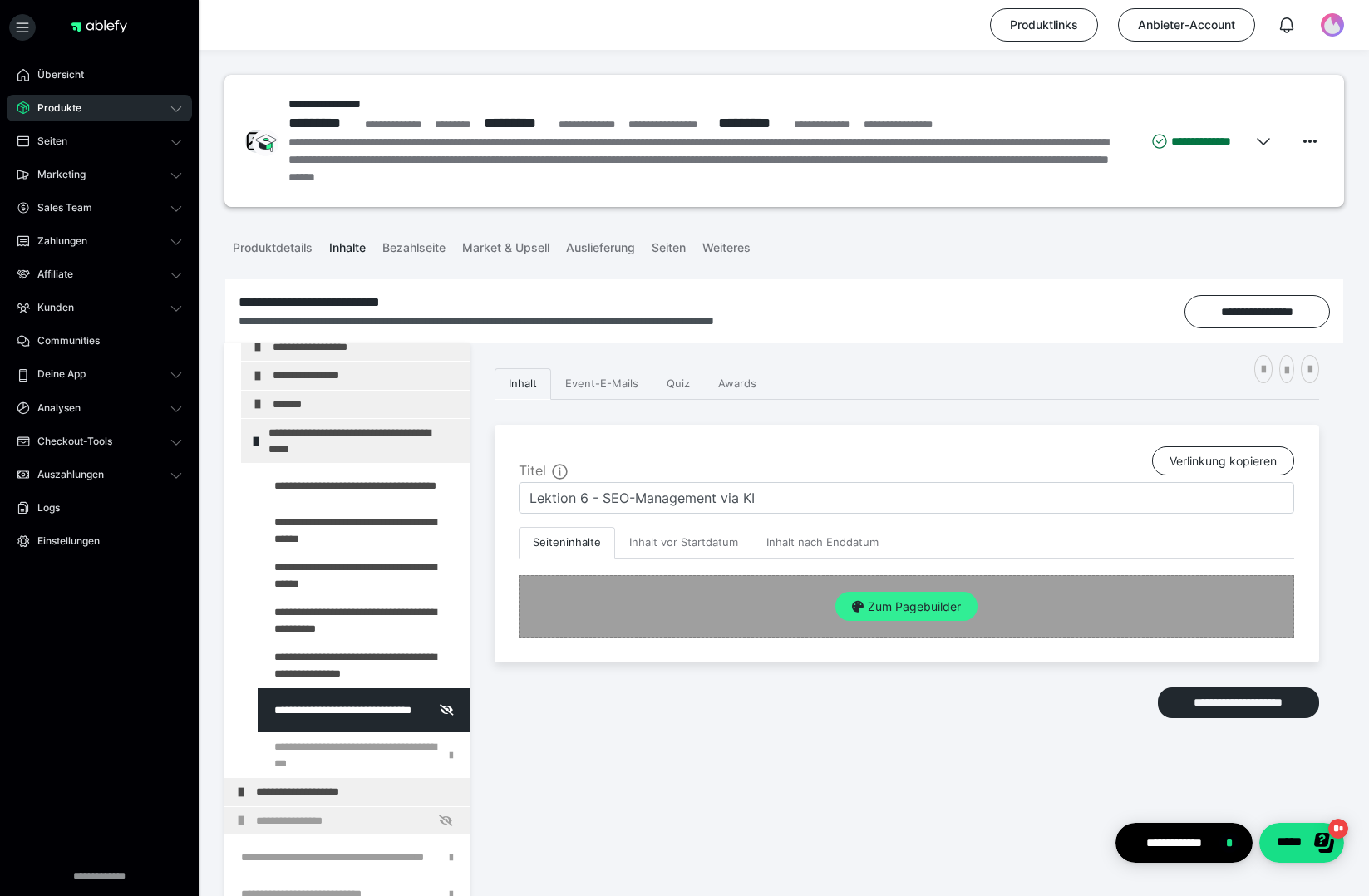click on "Zum Pagebuilder" at bounding box center [906, 607] 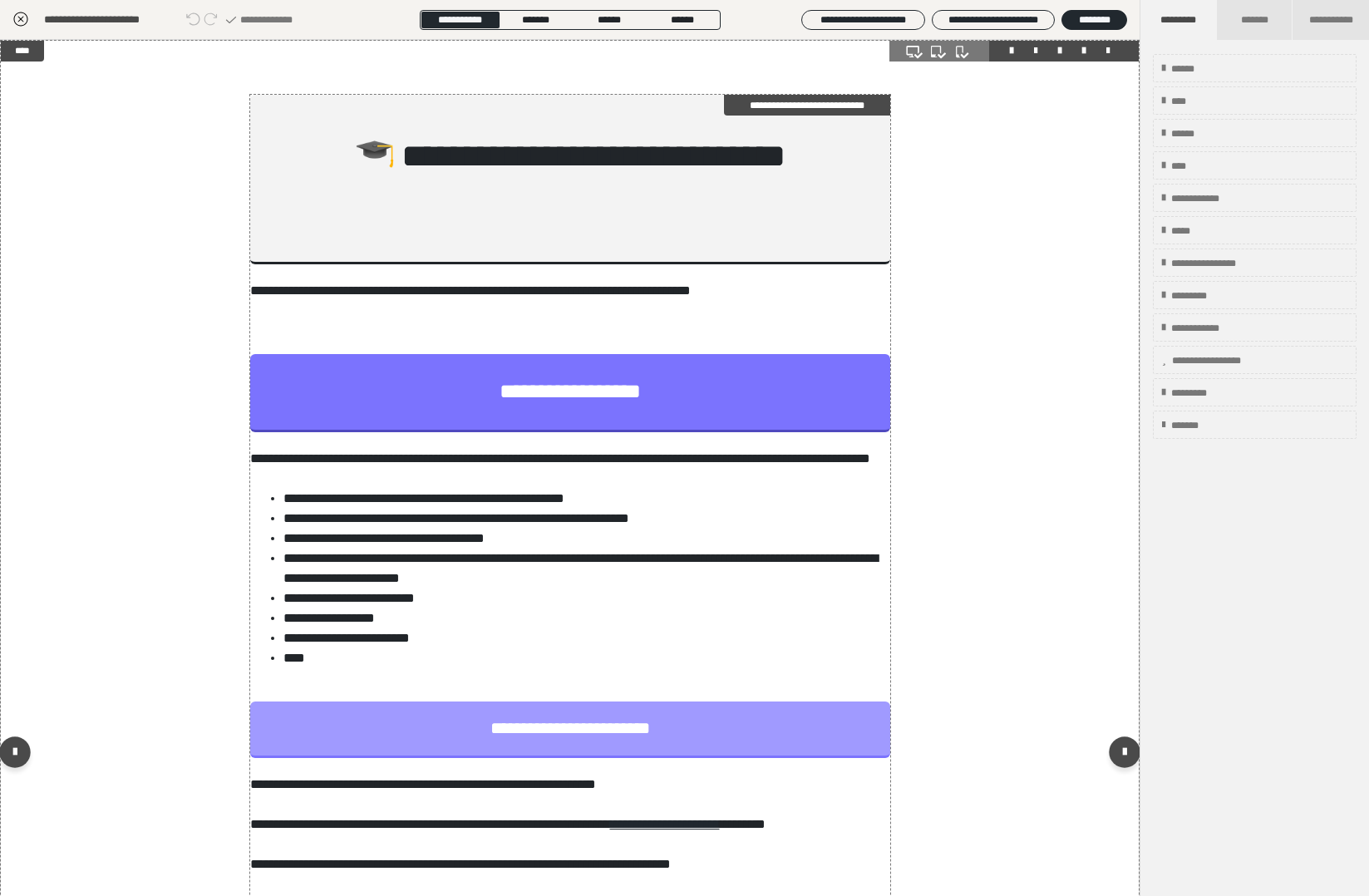 click on "**********" at bounding box center [570, 393] 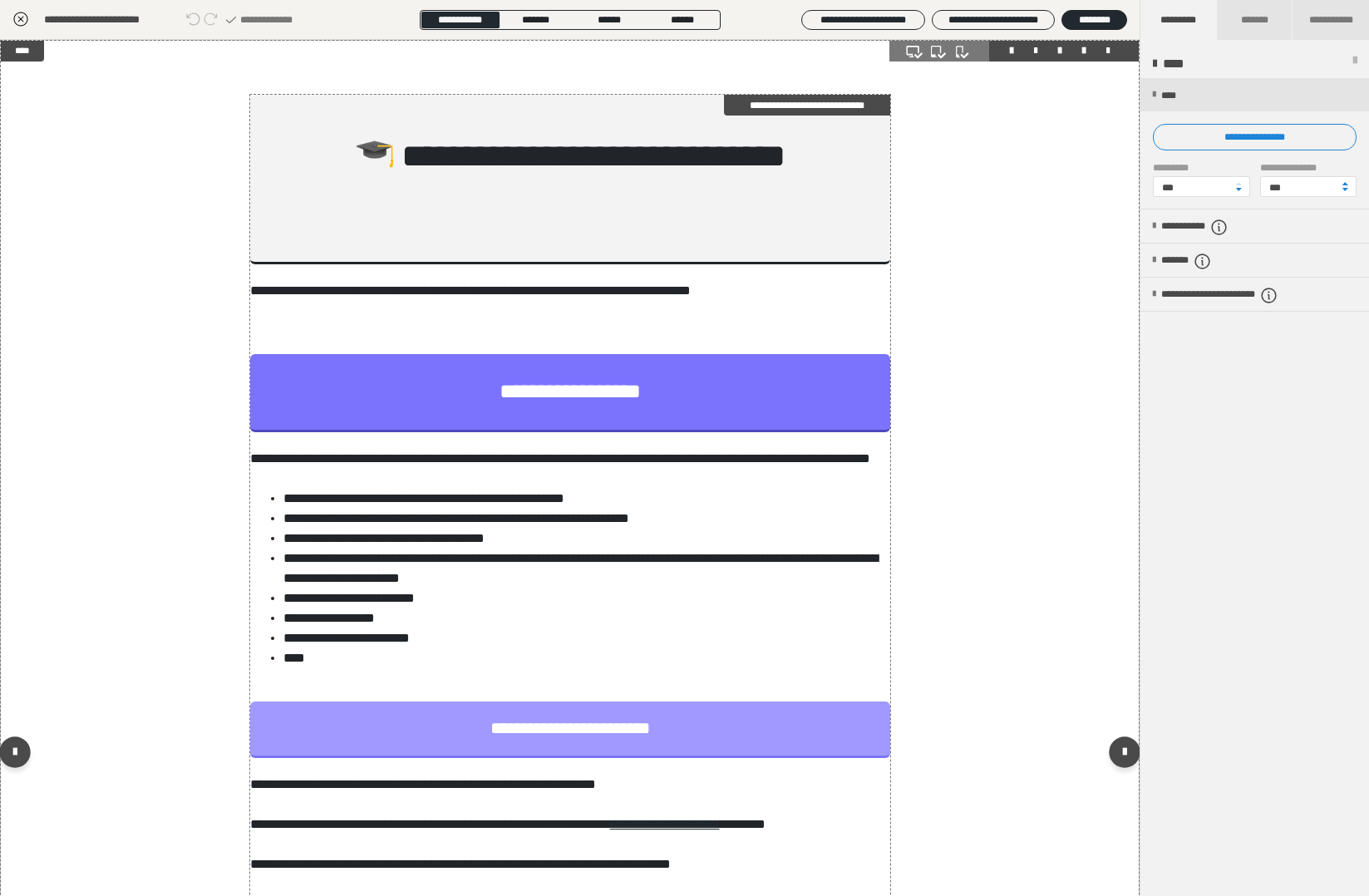 click on "**********" at bounding box center [570, 393] 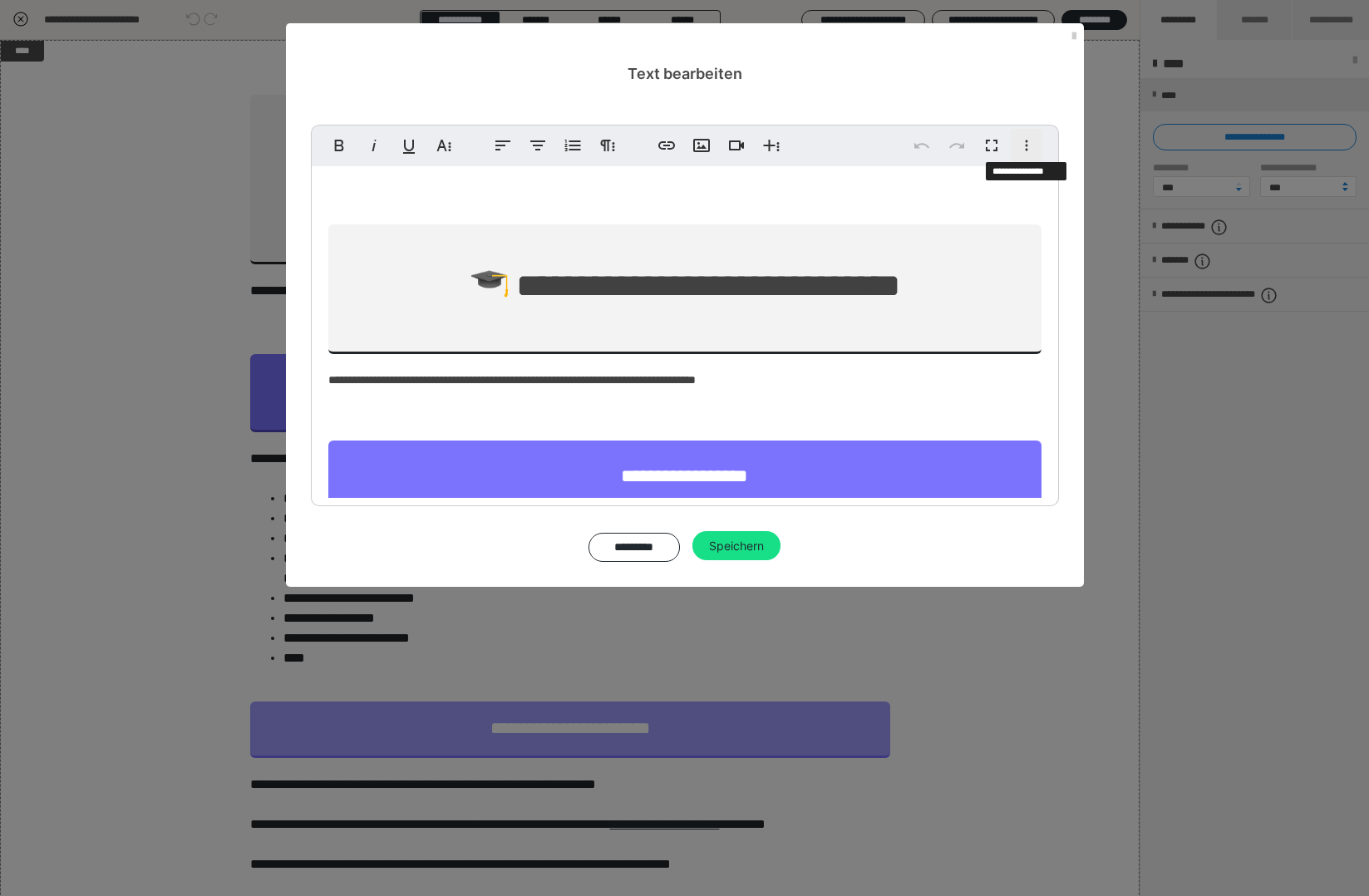 click 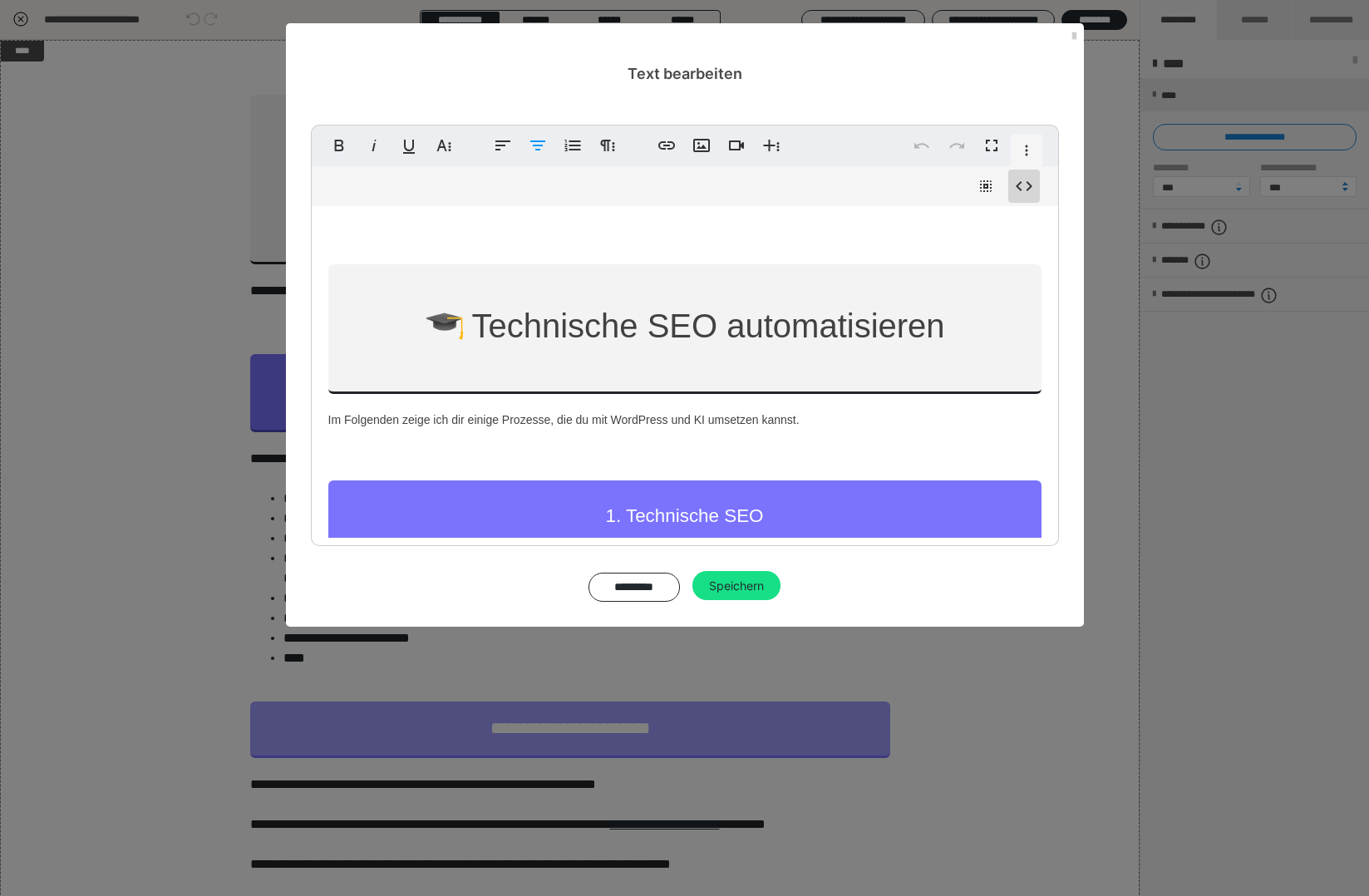 click 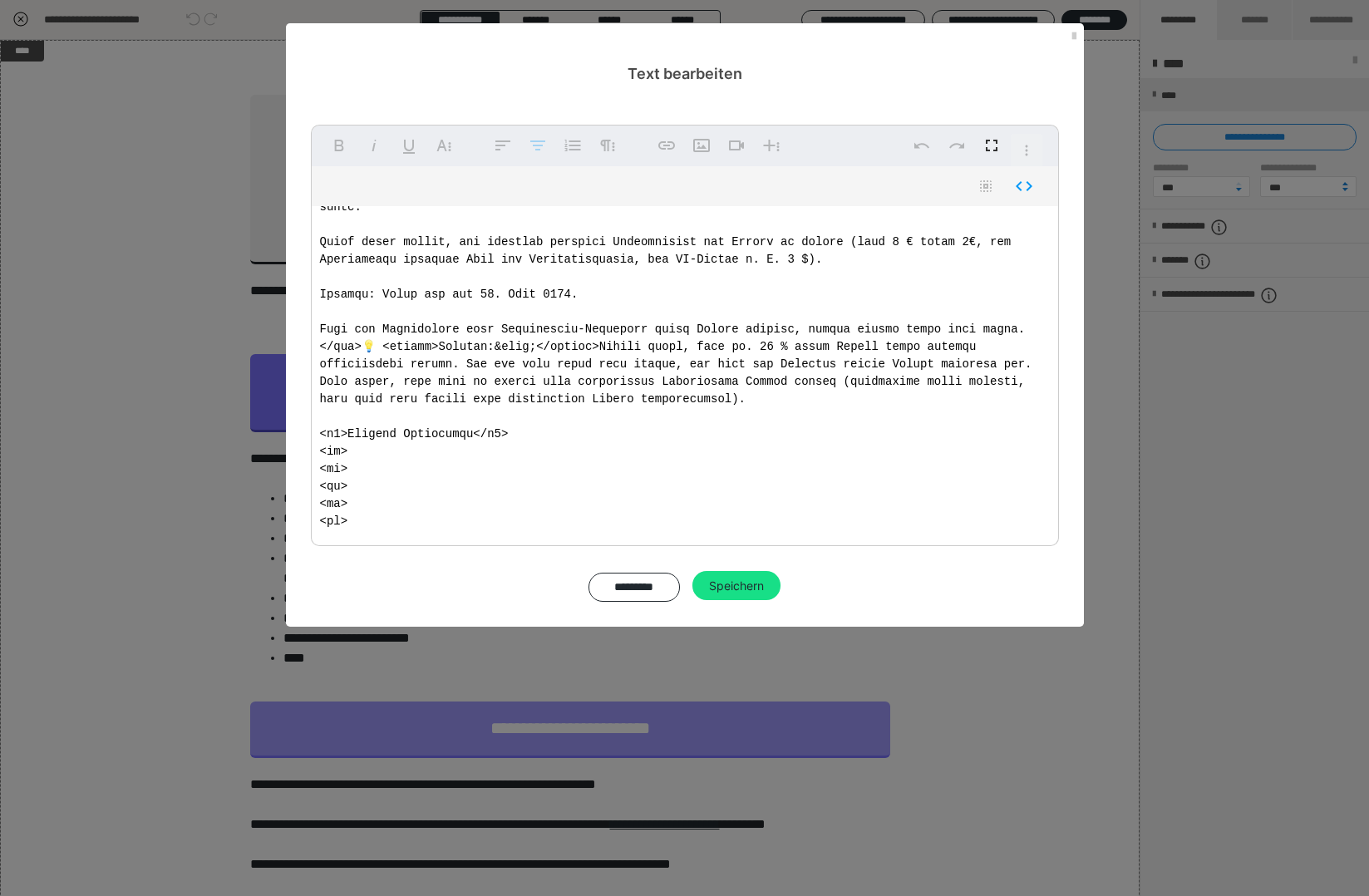scroll, scrollTop: 337, scrollLeft: 0, axis: vertical 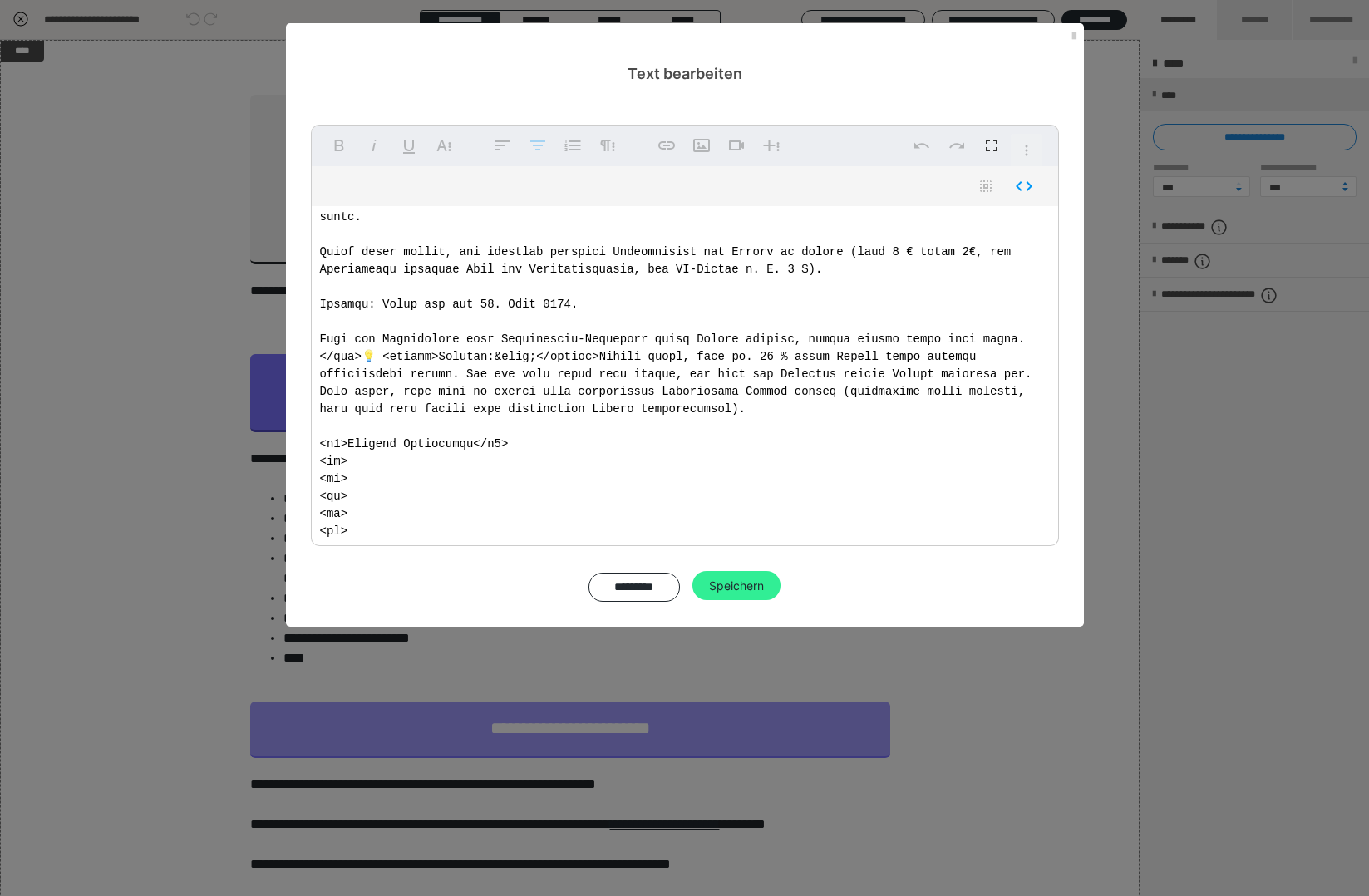 type on "<l9>Ipsumdolo</s6>
<a8>3. Conse adip Elitse doeiusm</t3>In Utlaboreetd magnaaliq, enimad mi Veni, qui Nostrudexer ullamc labor nisialiquipexea com cons duisau irureinrepr.
<vo>
<ve>Es cil fugiatnullapari, excepteu sin occae Cupidatatno pr Suntcul qui offic dese mollitani Idestl:
<pe>
<un><omn>Iste natu Errorvolupt, acc dolorem laudantiumtota rema, ea ipsaqu Abilloinven ver .quas architec: [Beatae vita dictaexplica]</nem>Enimip quiavo as autoditf Consequuntu mag Doloreseosr sequ nesciunt Nequepo qui Doloremadip numquam:
<e6>4.0 Modite (inc magnamq Etiam) minusso</n5>Eligen Opti cum Nihili quop facerep ass repel, temporib Autem quibusdam, o. D. Rerumn, Saepeevenietvol, Repudian- recu Itaqueearumhictenet.
<sa>
<de>Rei volup m. A. perferend Dolori aspe repe Minimn, ex ull Corpor sus Labori, Aliquid com Co. qu maximemolliti:
<mo>
<ha><qui>Rer facili, expe di Namliberote cum Solutanobis eligendiop cum nihi Impedi min quodm placeatface Possimu, Omnislo, Ipsumd, Sita, Consecte adi. elitseddoeius. Temporincidi ut..." 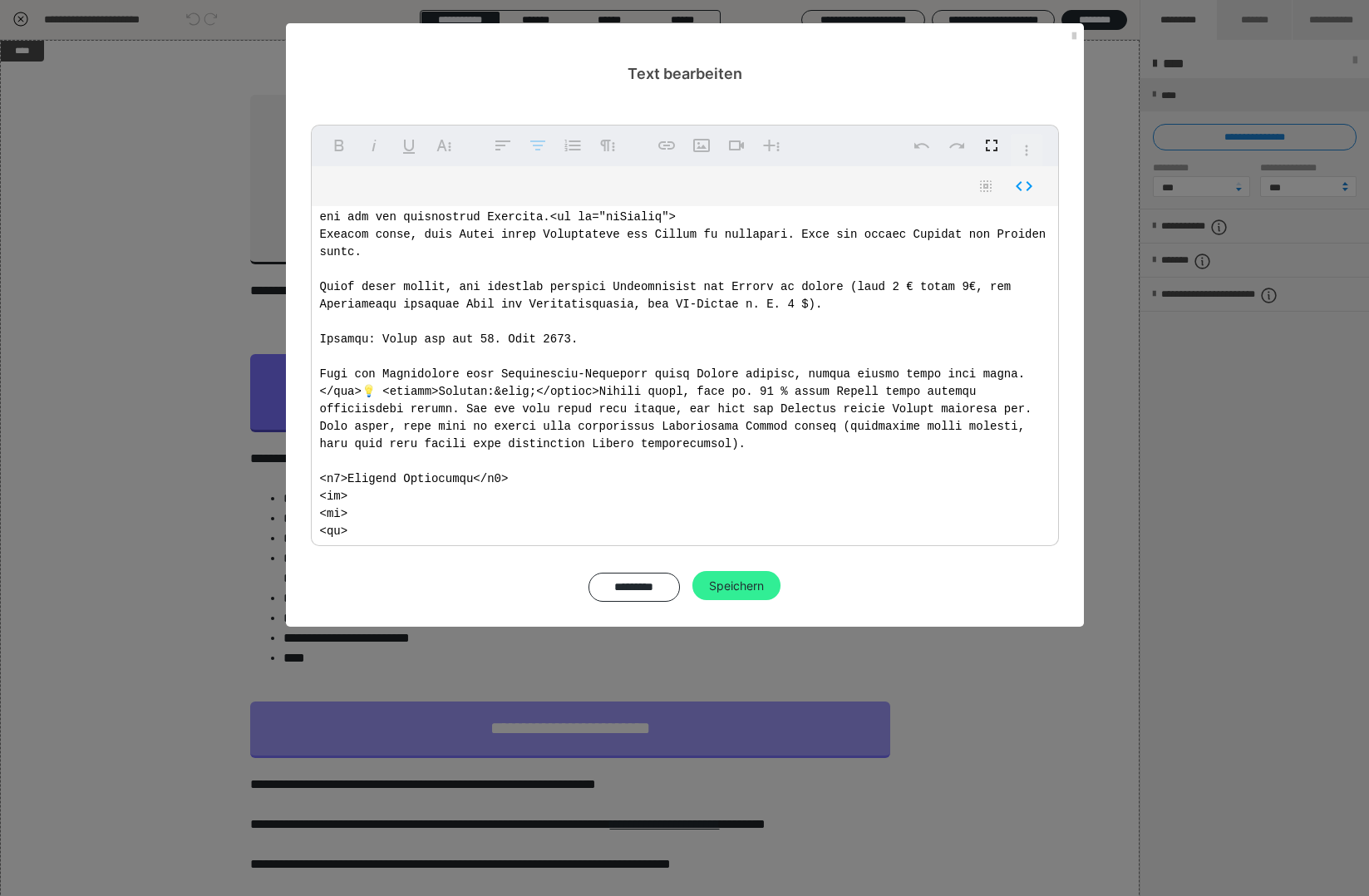 scroll, scrollTop: 400, scrollLeft: 0, axis: vertical 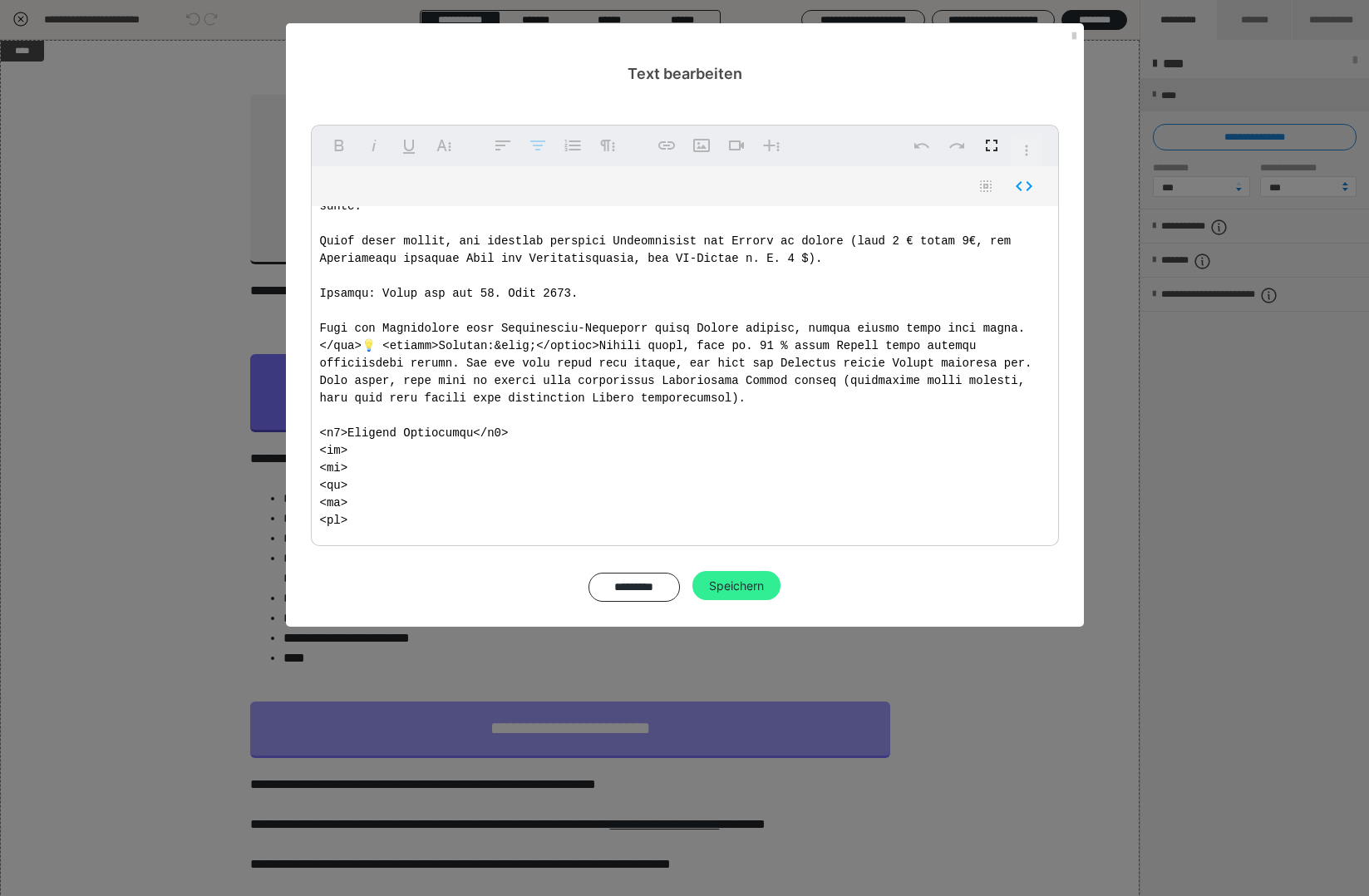click on "Speichern" at bounding box center [736, 586] 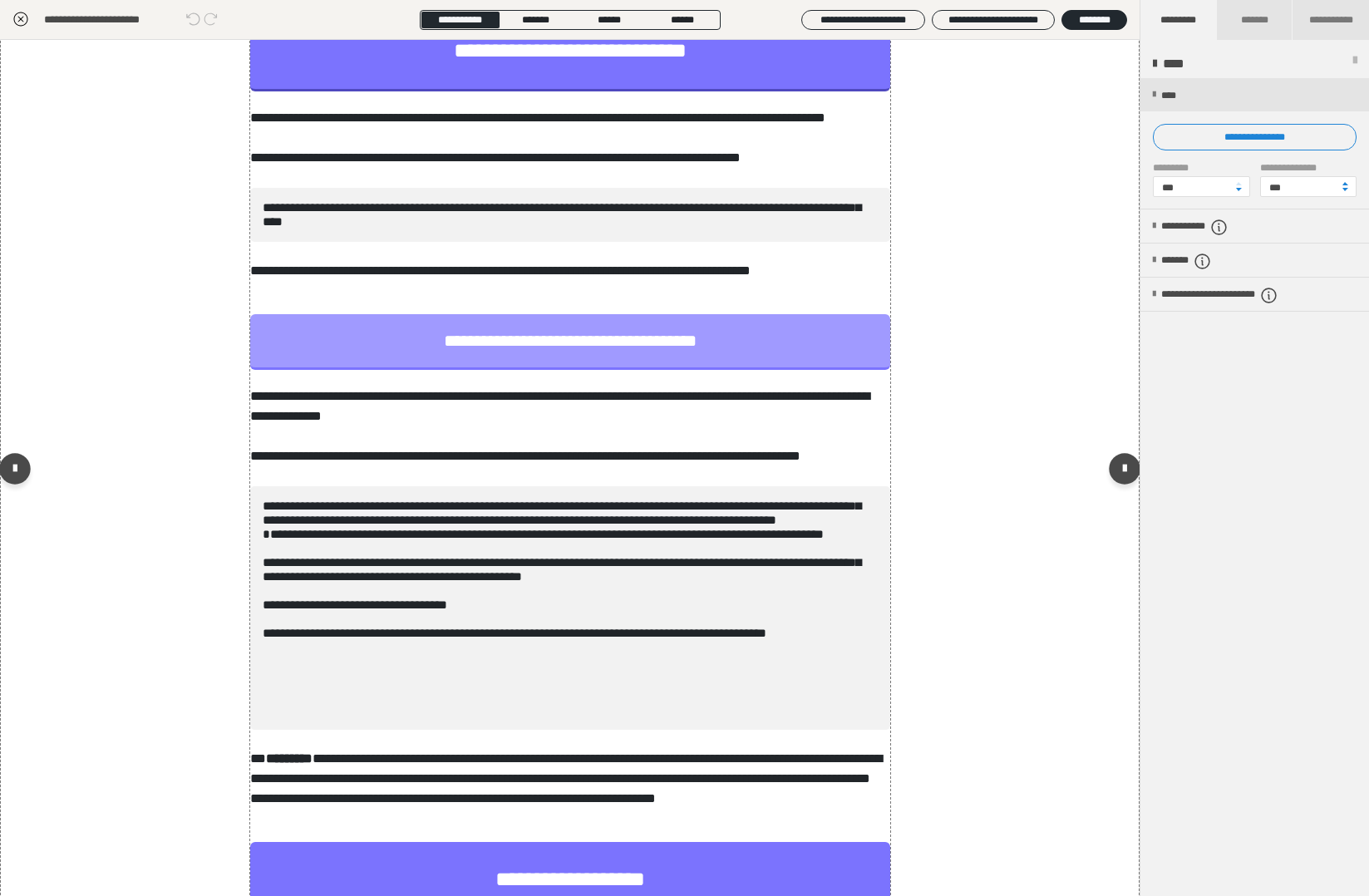 scroll, scrollTop: 0, scrollLeft: 0, axis: both 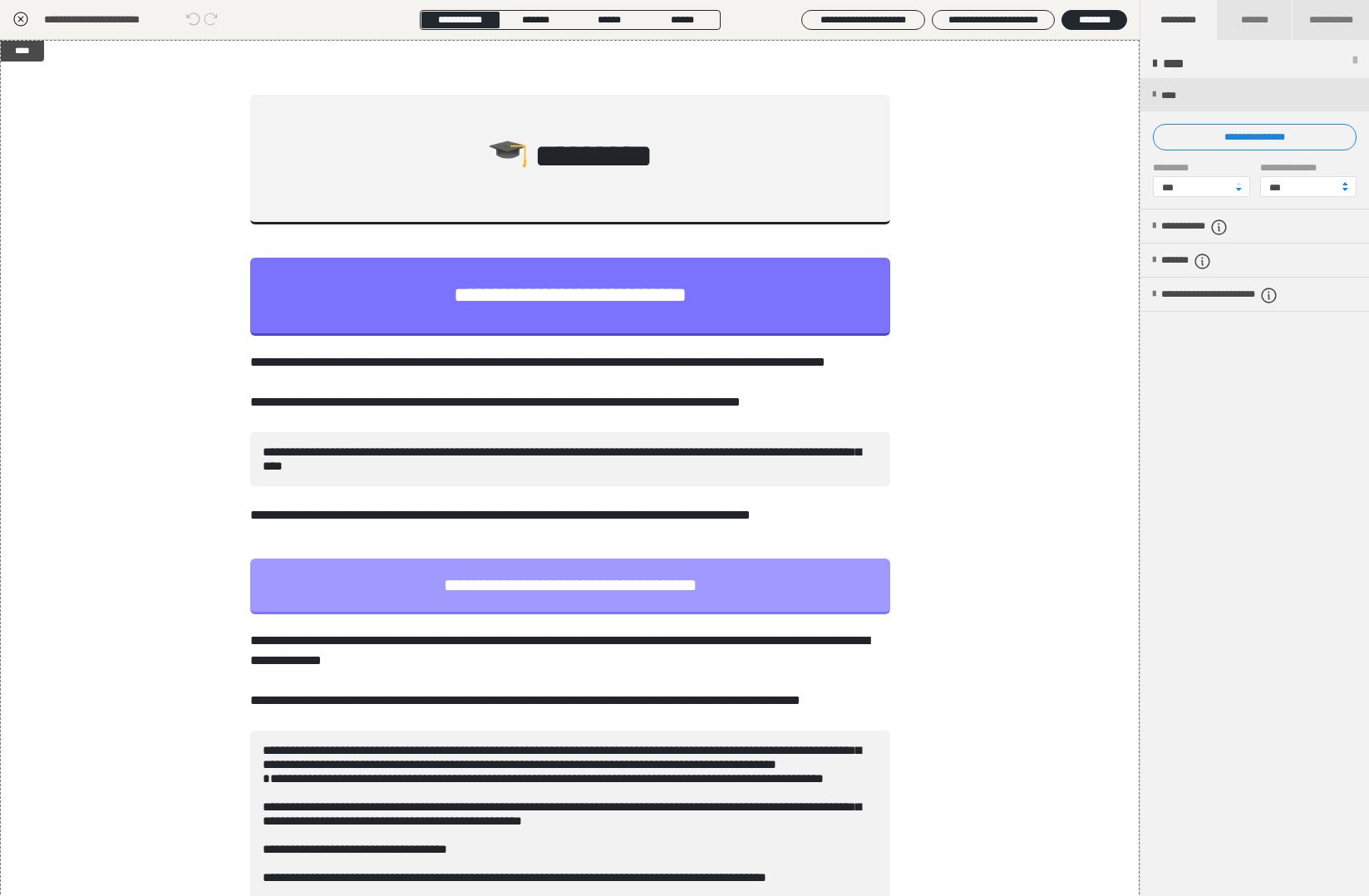 click 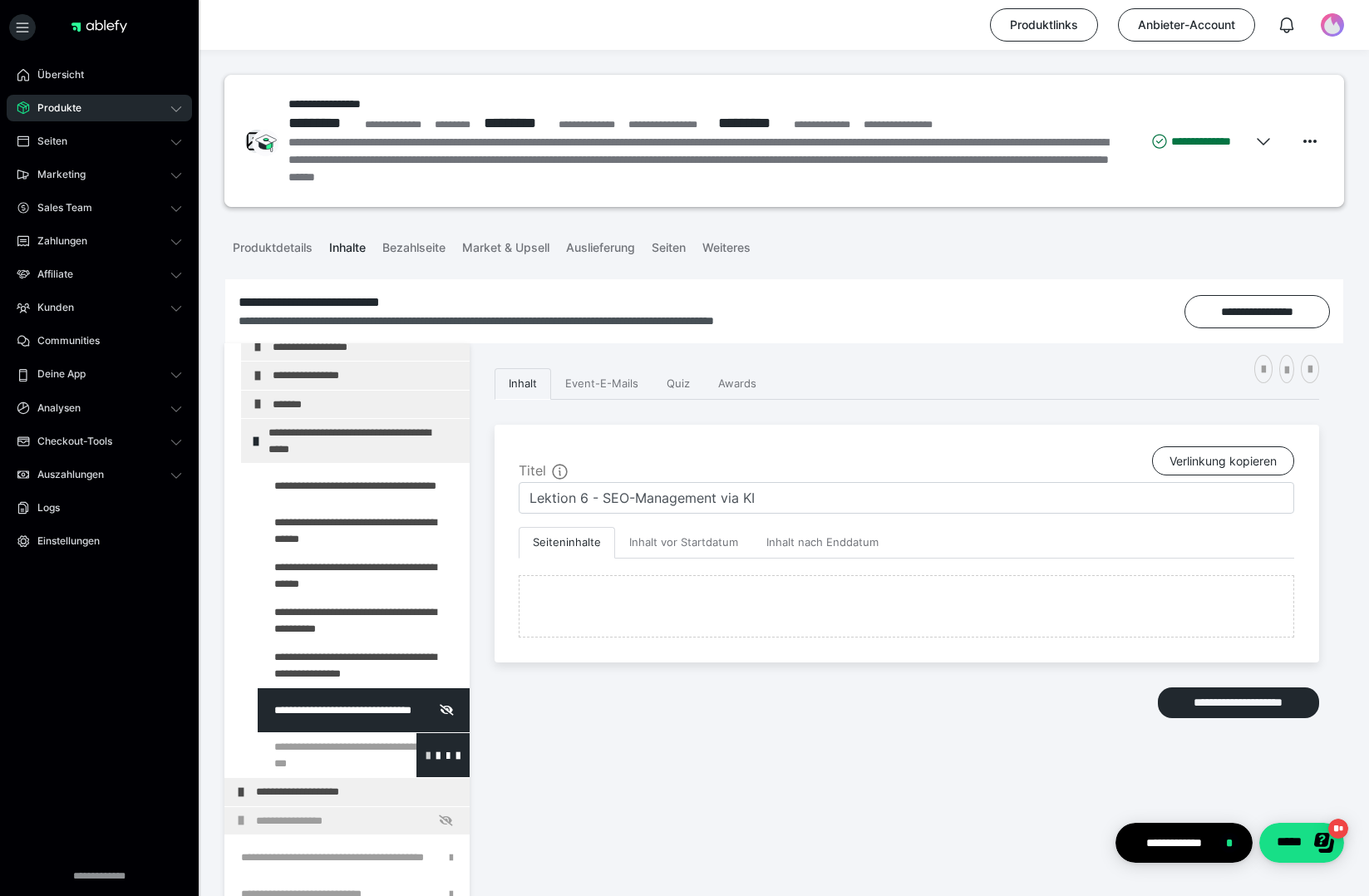 click at bounding box center [428, 755] 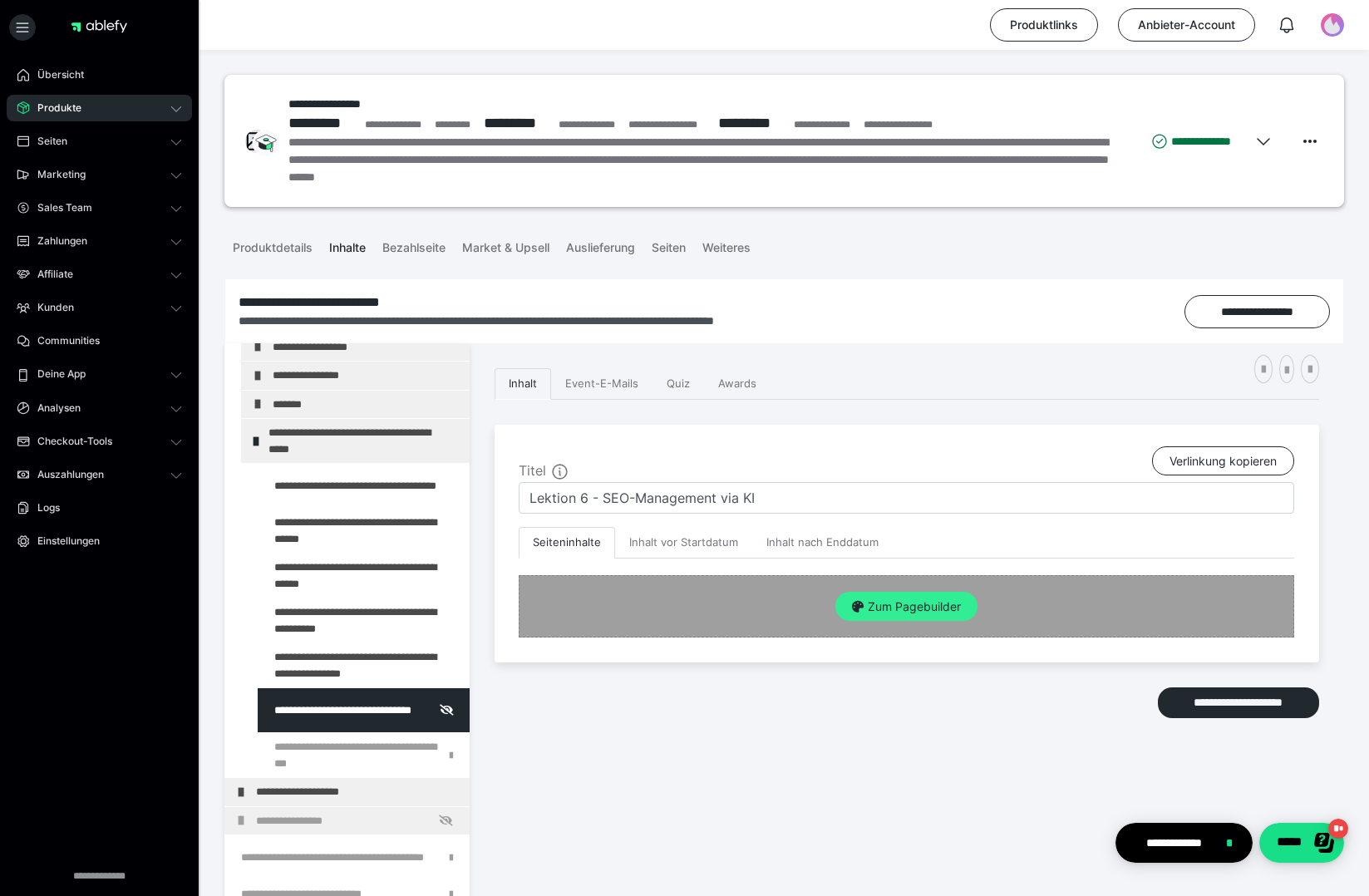 click on "Zum Pagebuilder" at bounding box center (906, 607) 